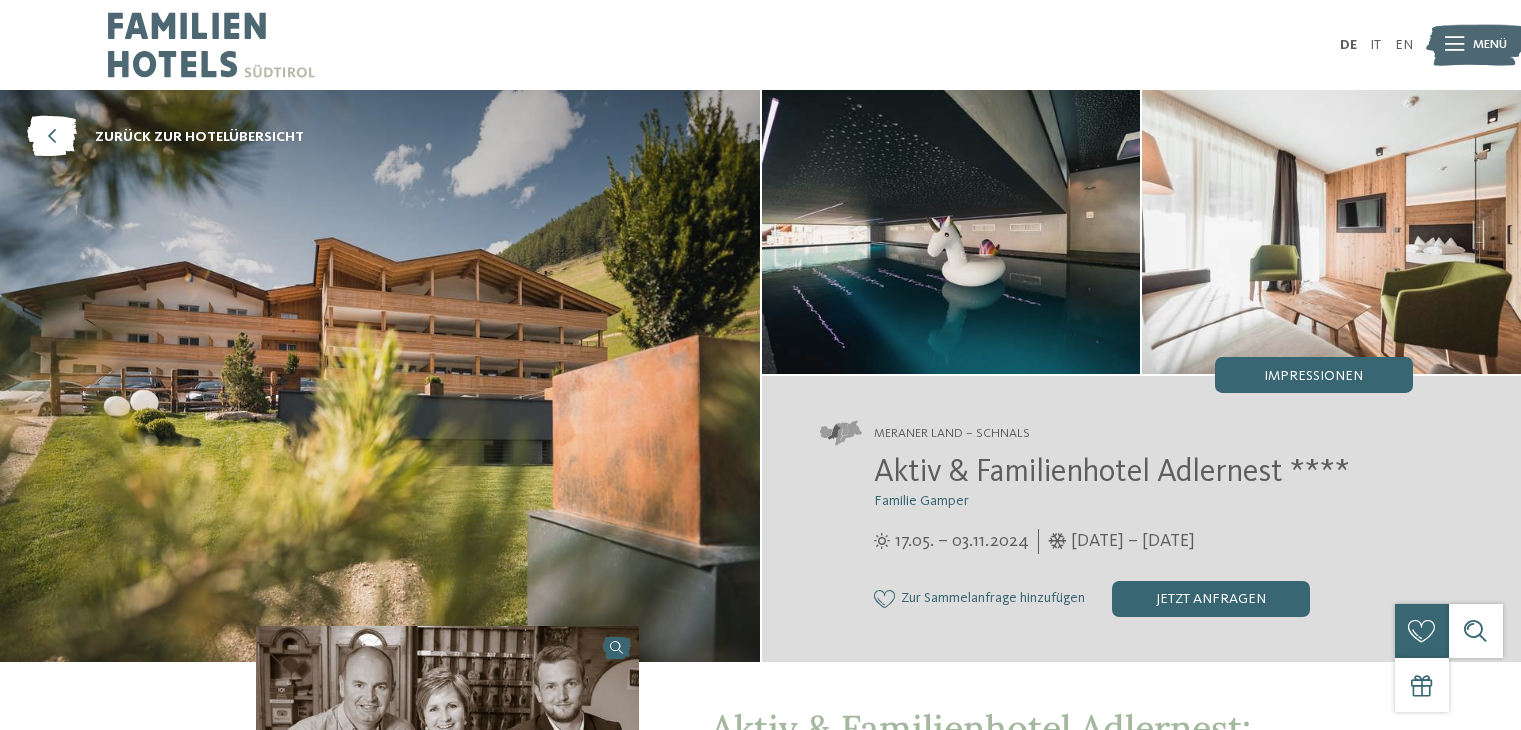 scroll, scrollTop: 0, scrollLeft: 0, axis: both 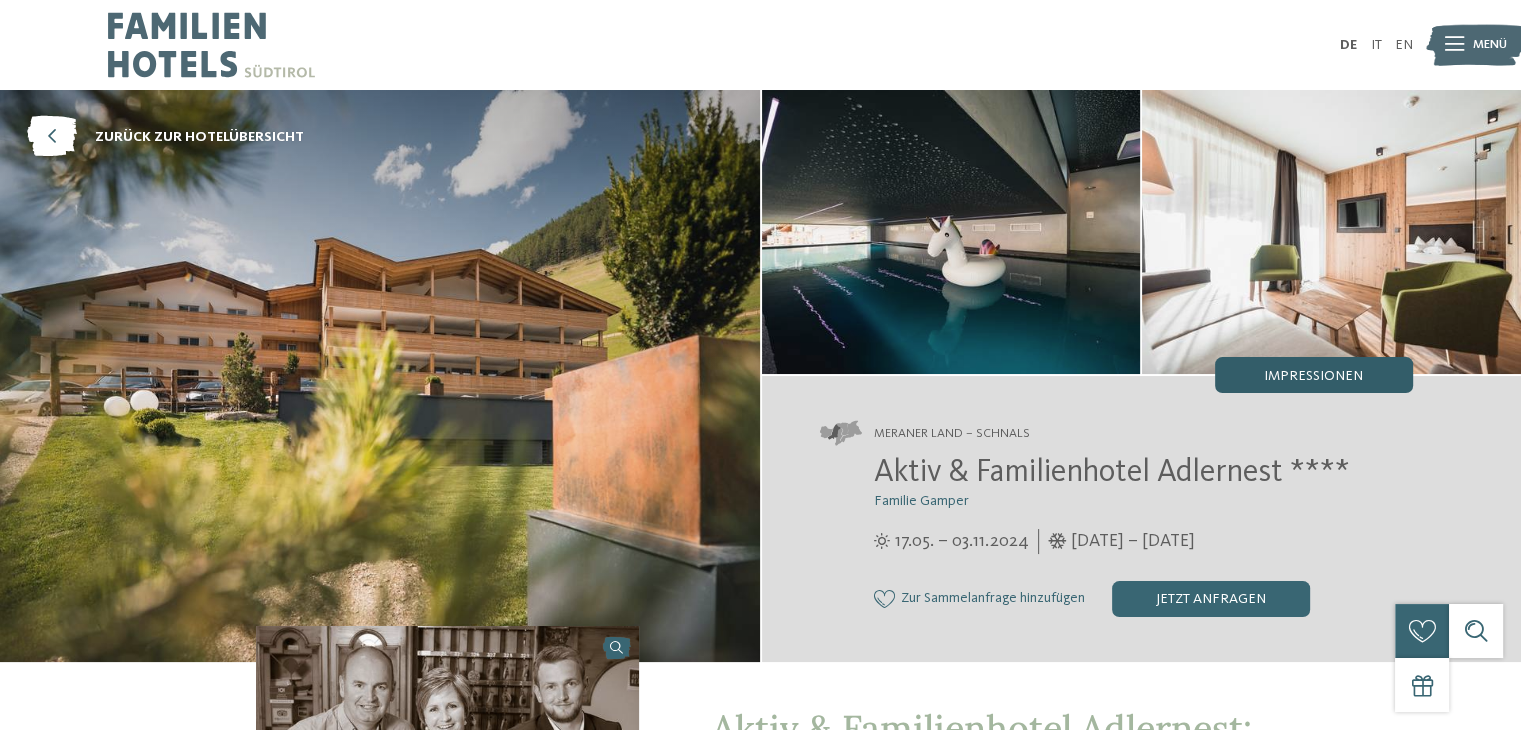 click on "Impressionen" at bounding box center [1314, 375] 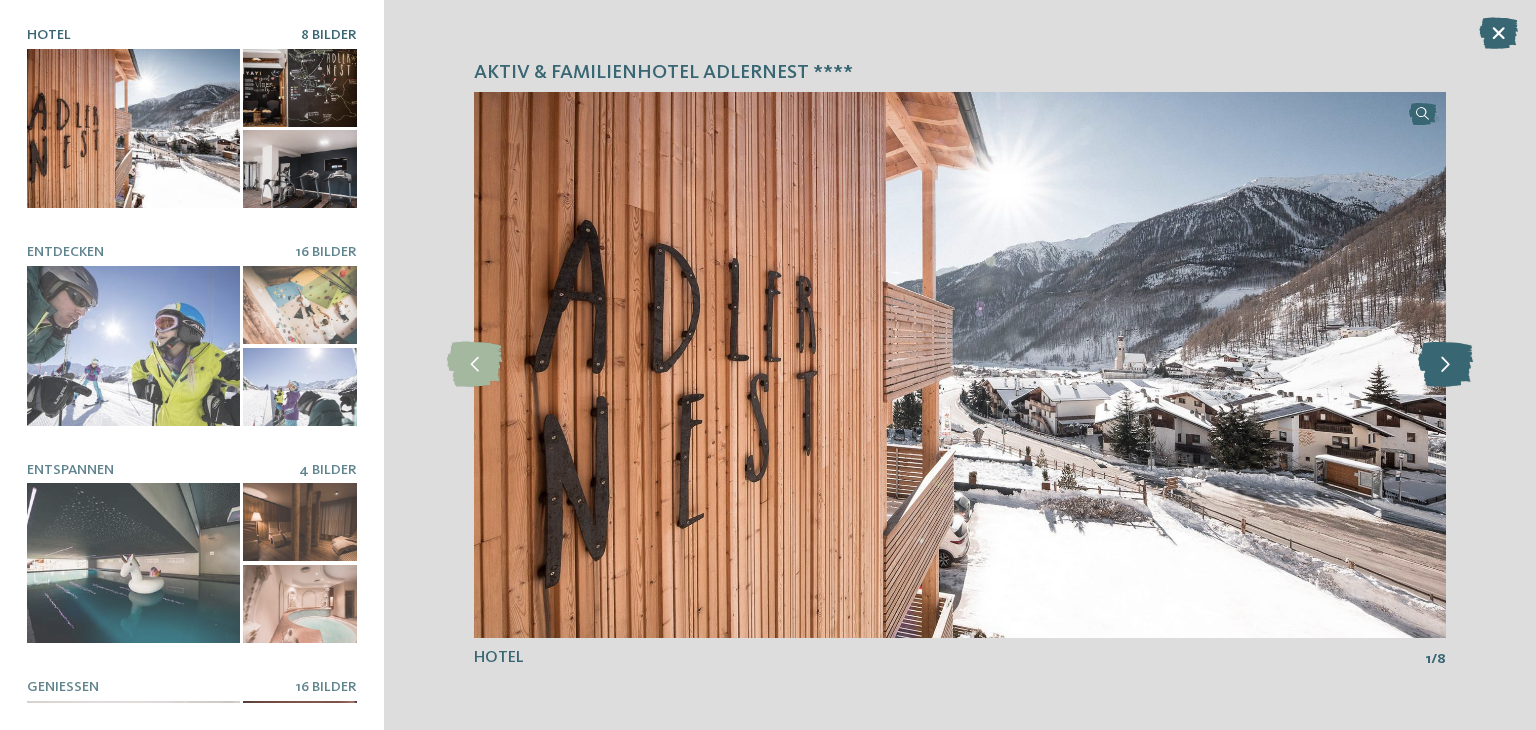 click at bounding box center [1445, 364] 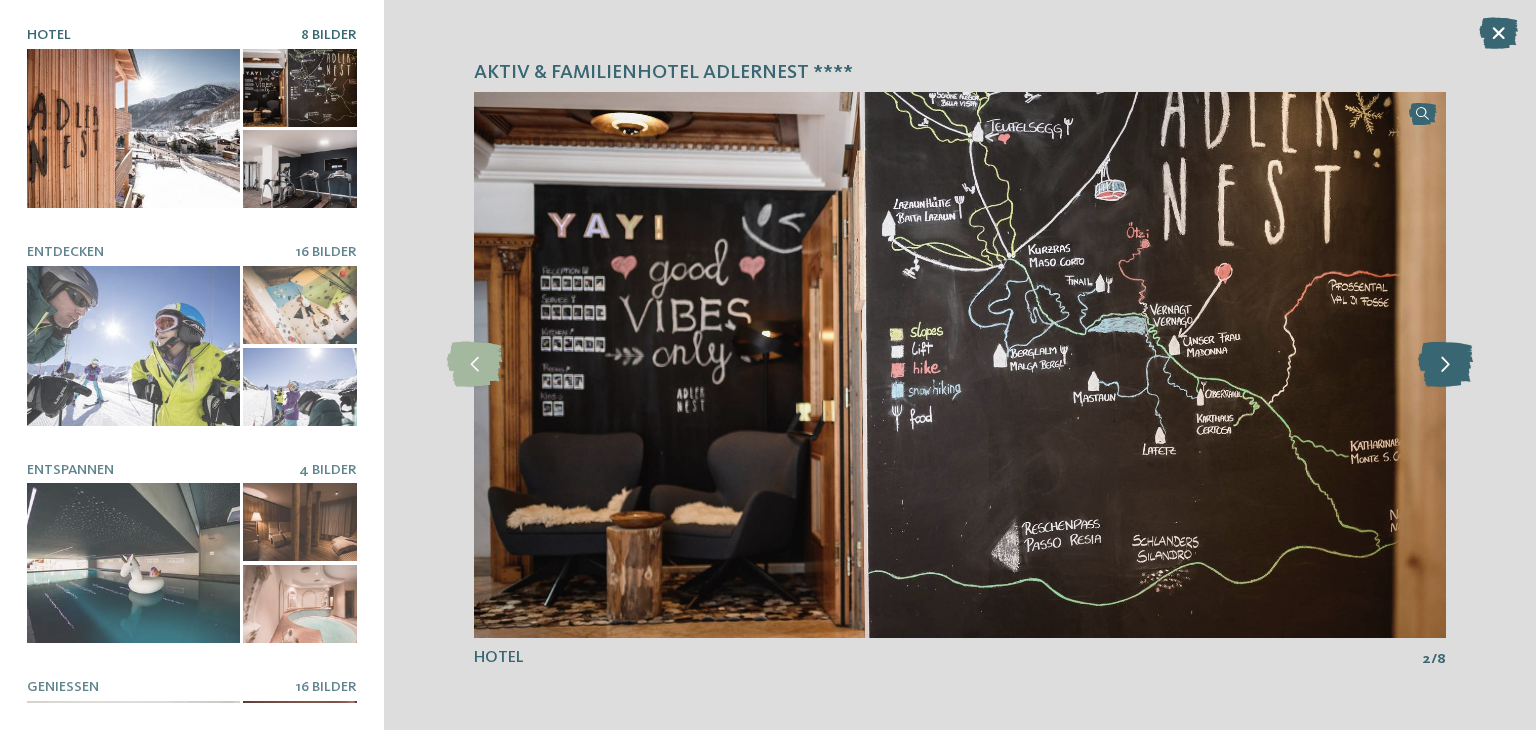 click at bounding box center [1445, 364] 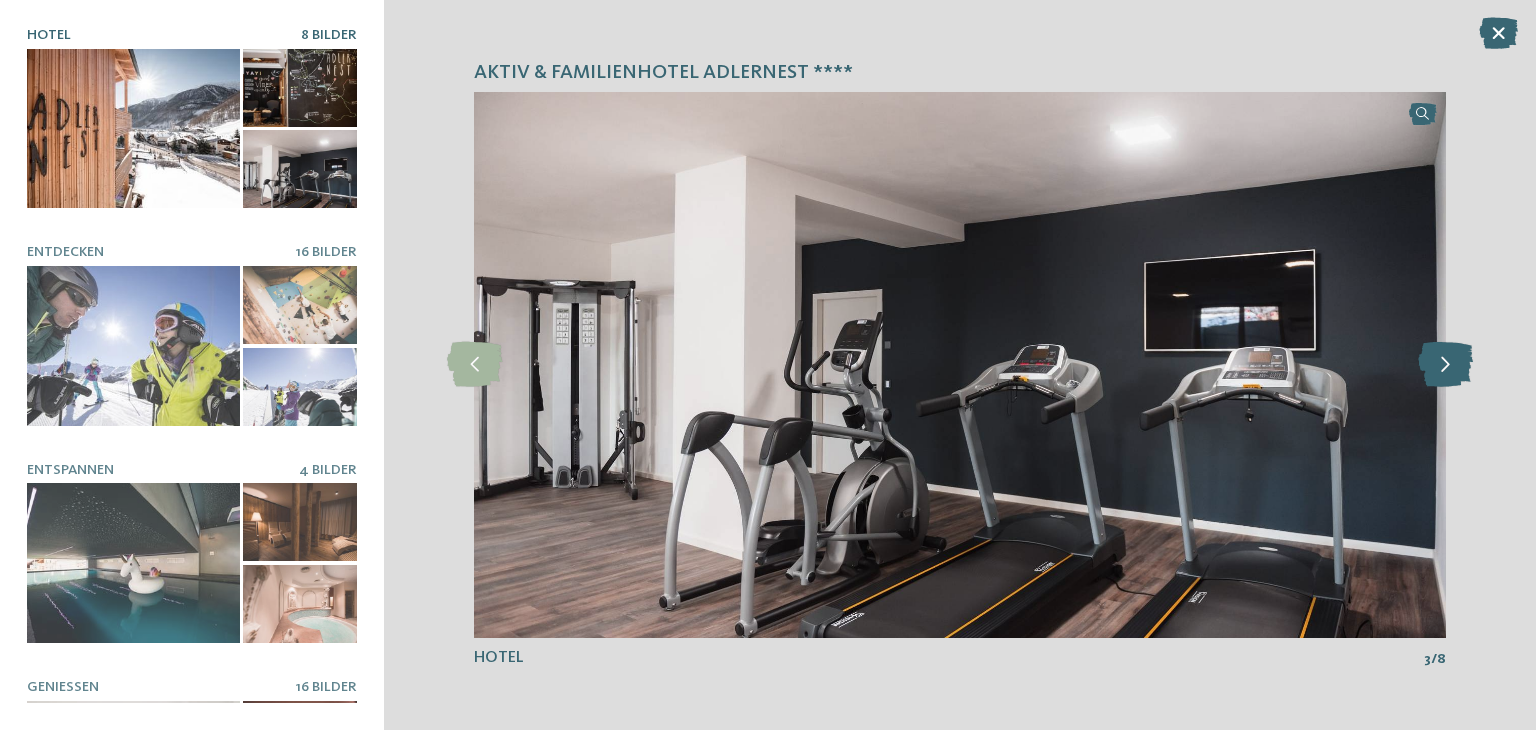 click at bounding box center (1445, 364) 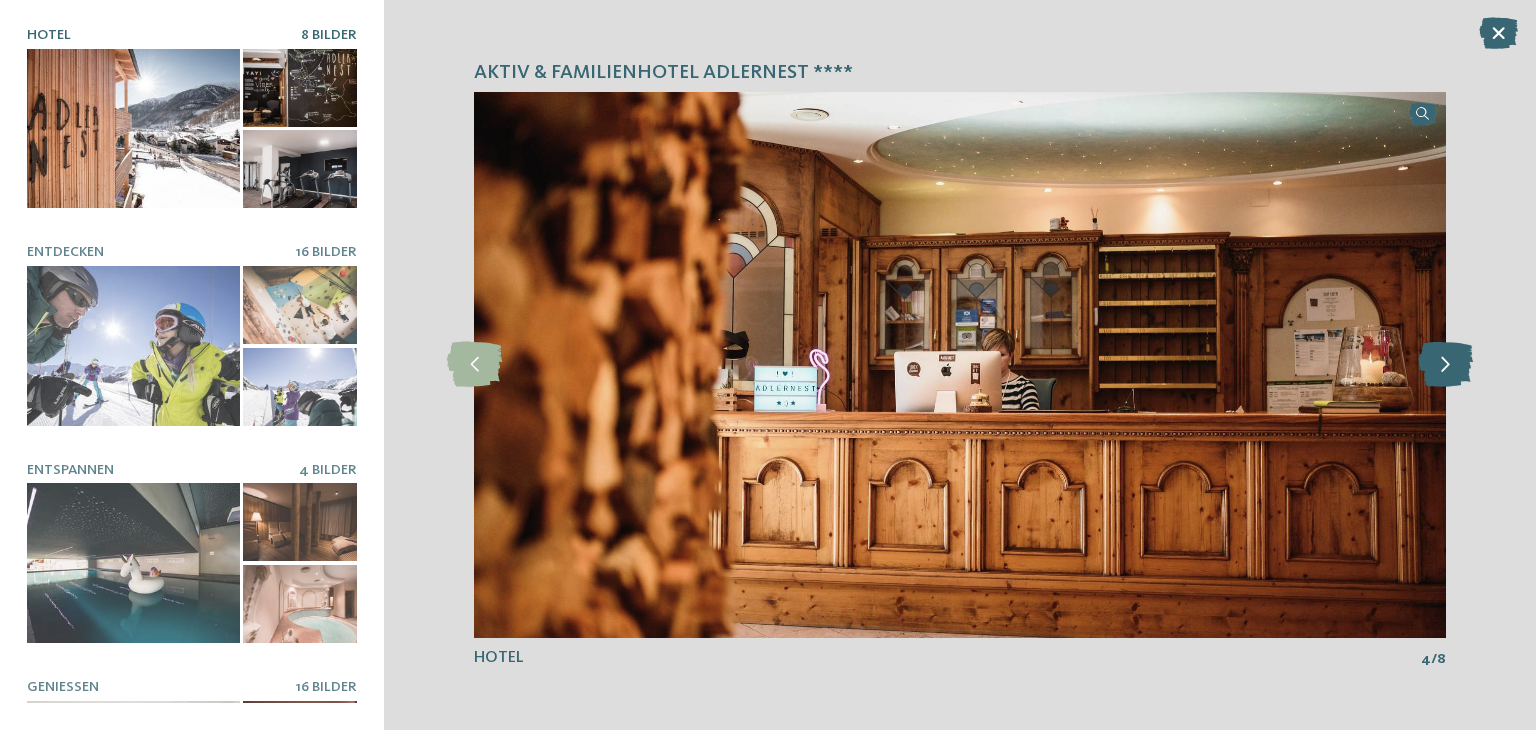 click at bounding box center (1445, 364) 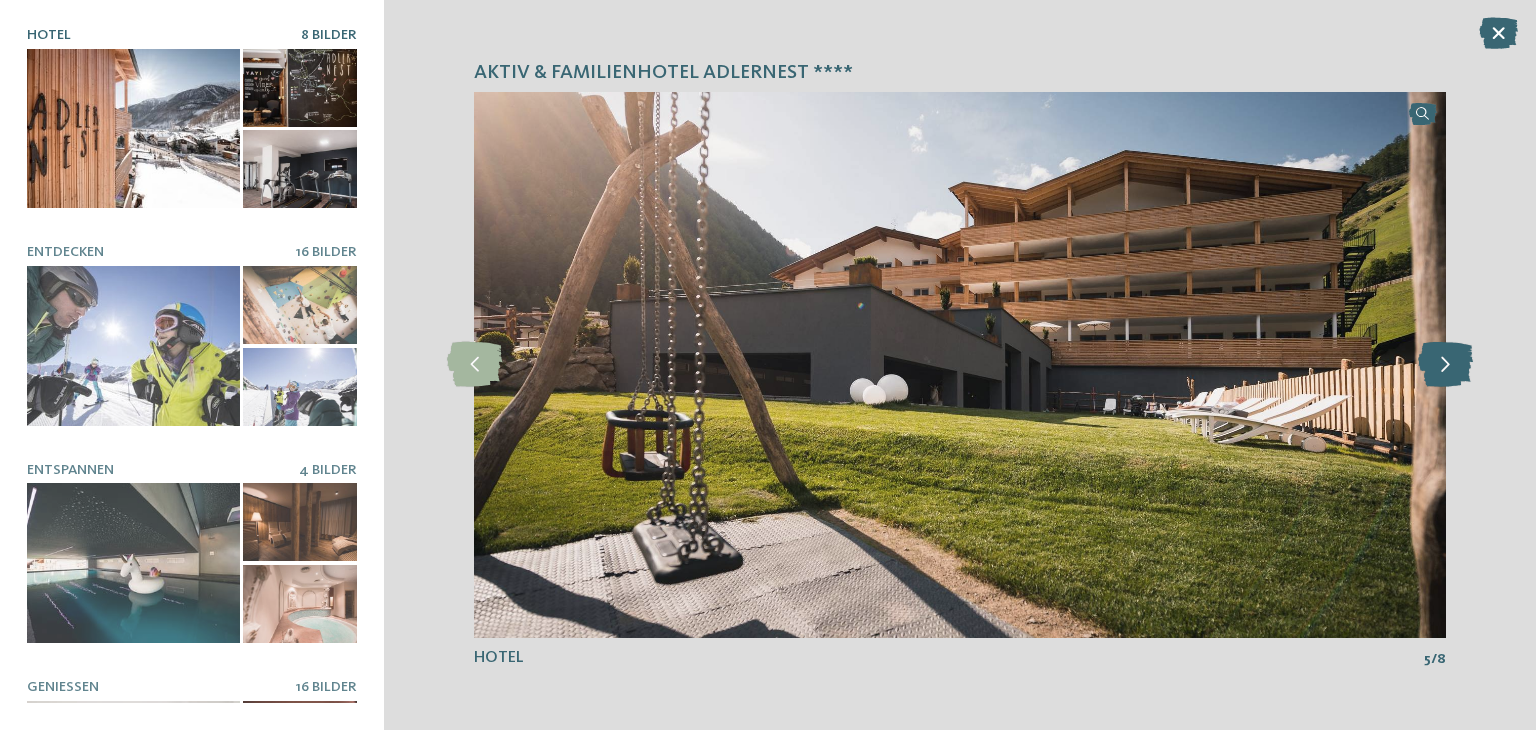 click at bounding box center (1445, 364) 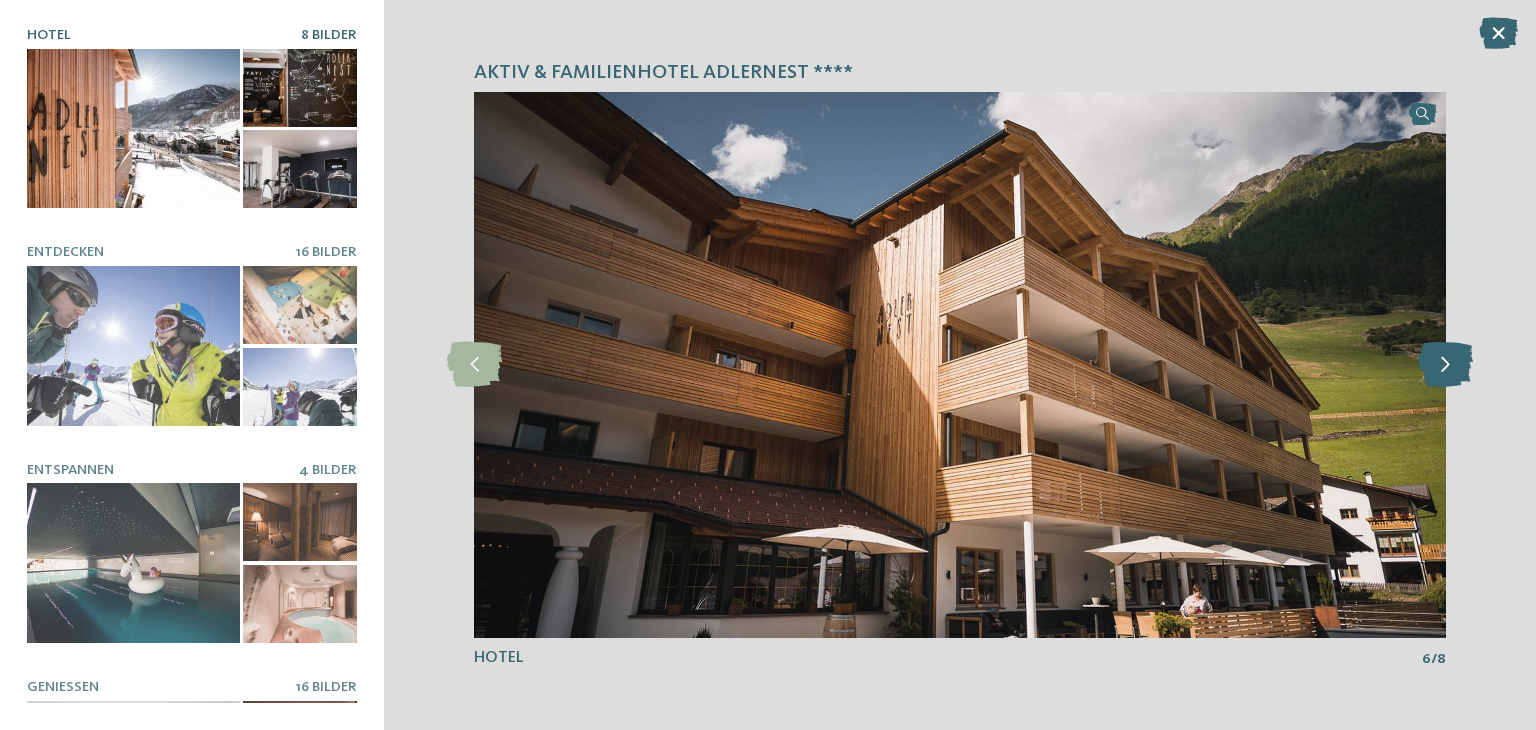 click at bounding box center (1445, 364) 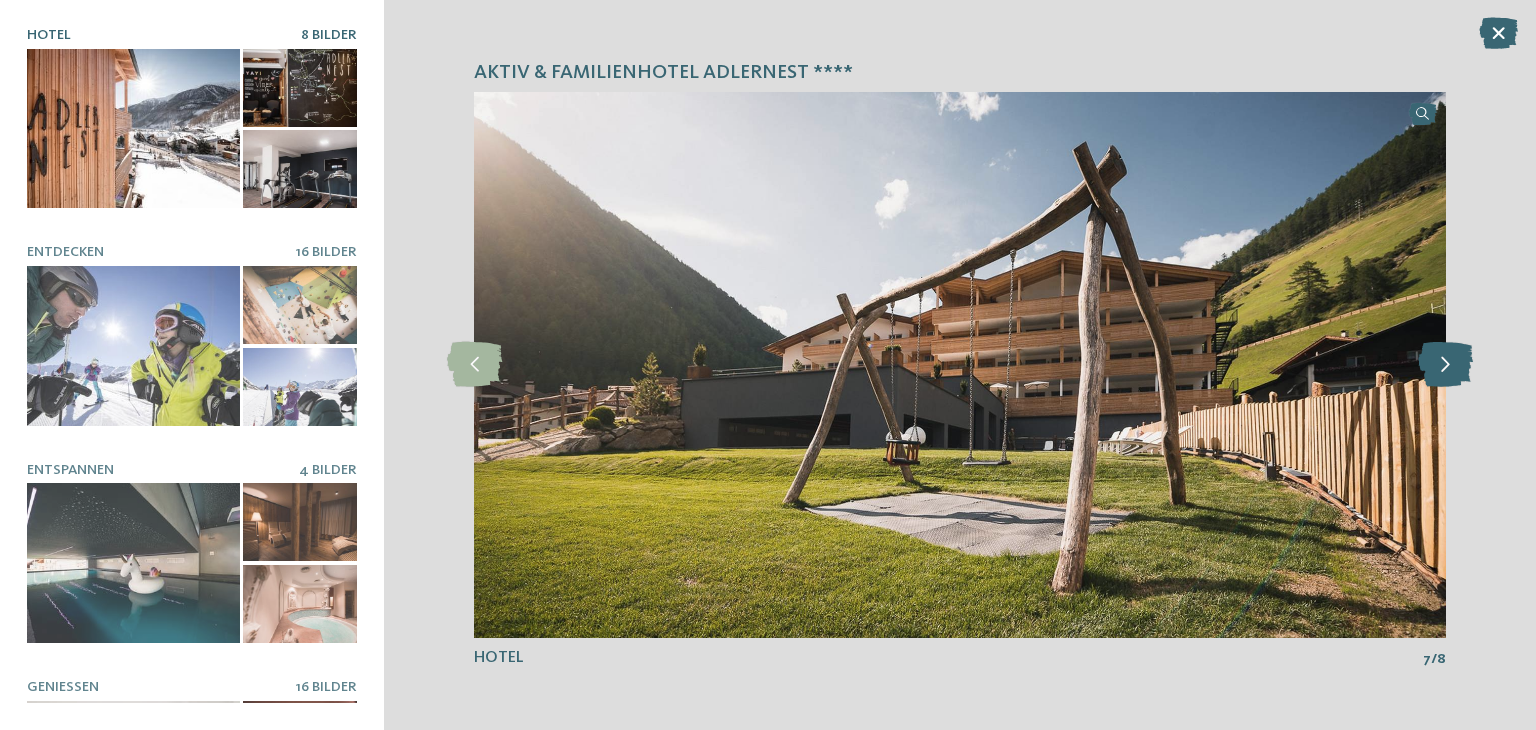 click at bounding box center (1445, 364) 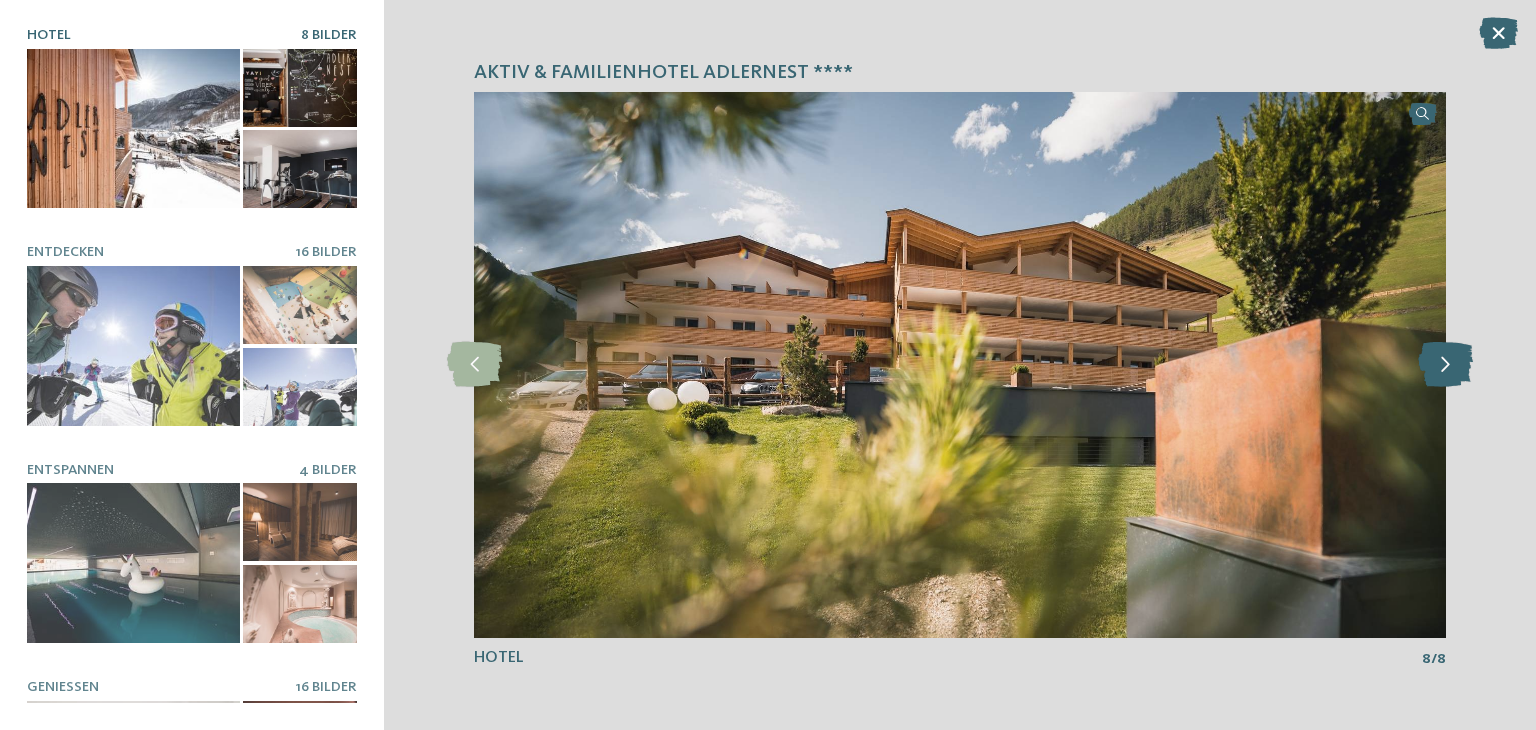 click at bounding box center [1445, 364] 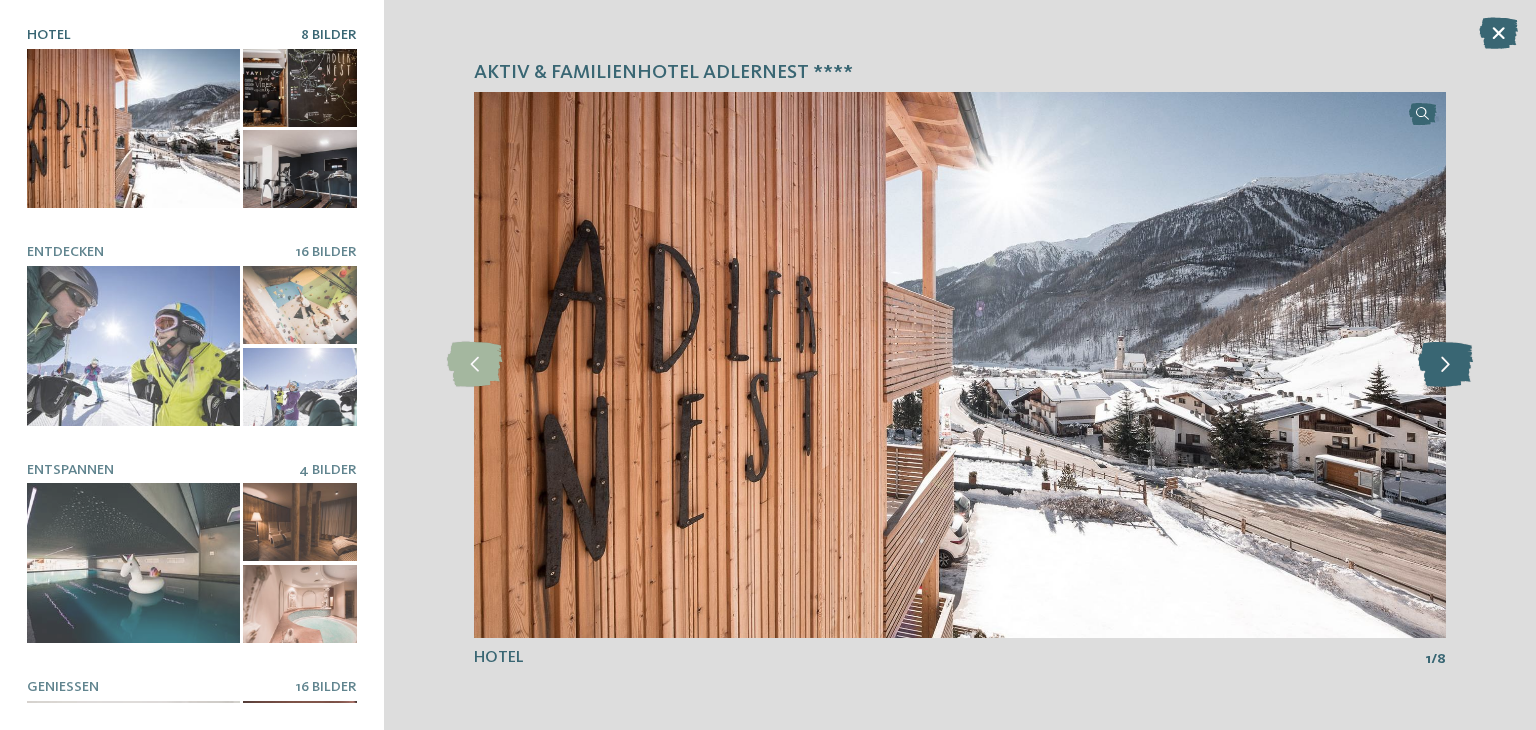 click at bounding box center [1445, 364] 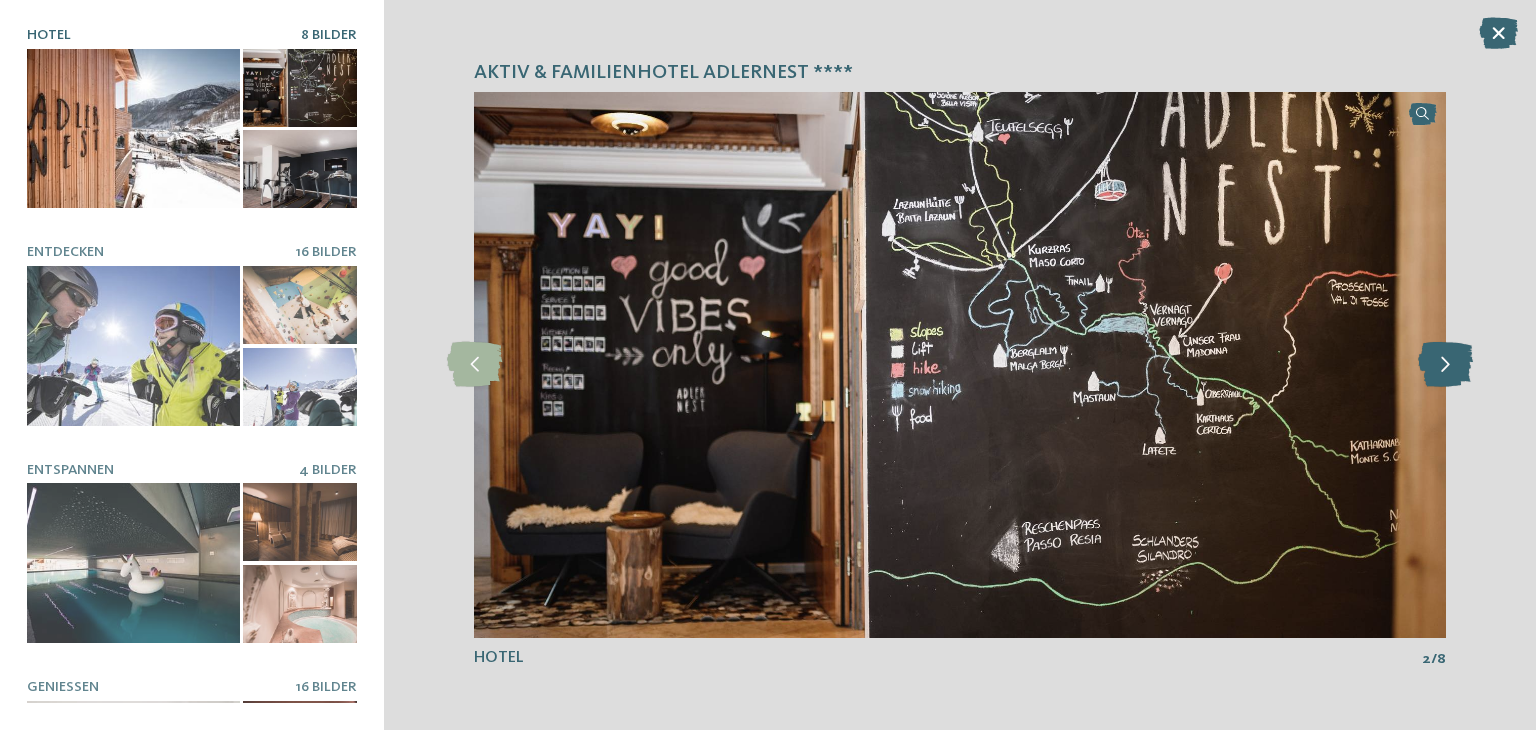click at bounding box center [1445, 364] 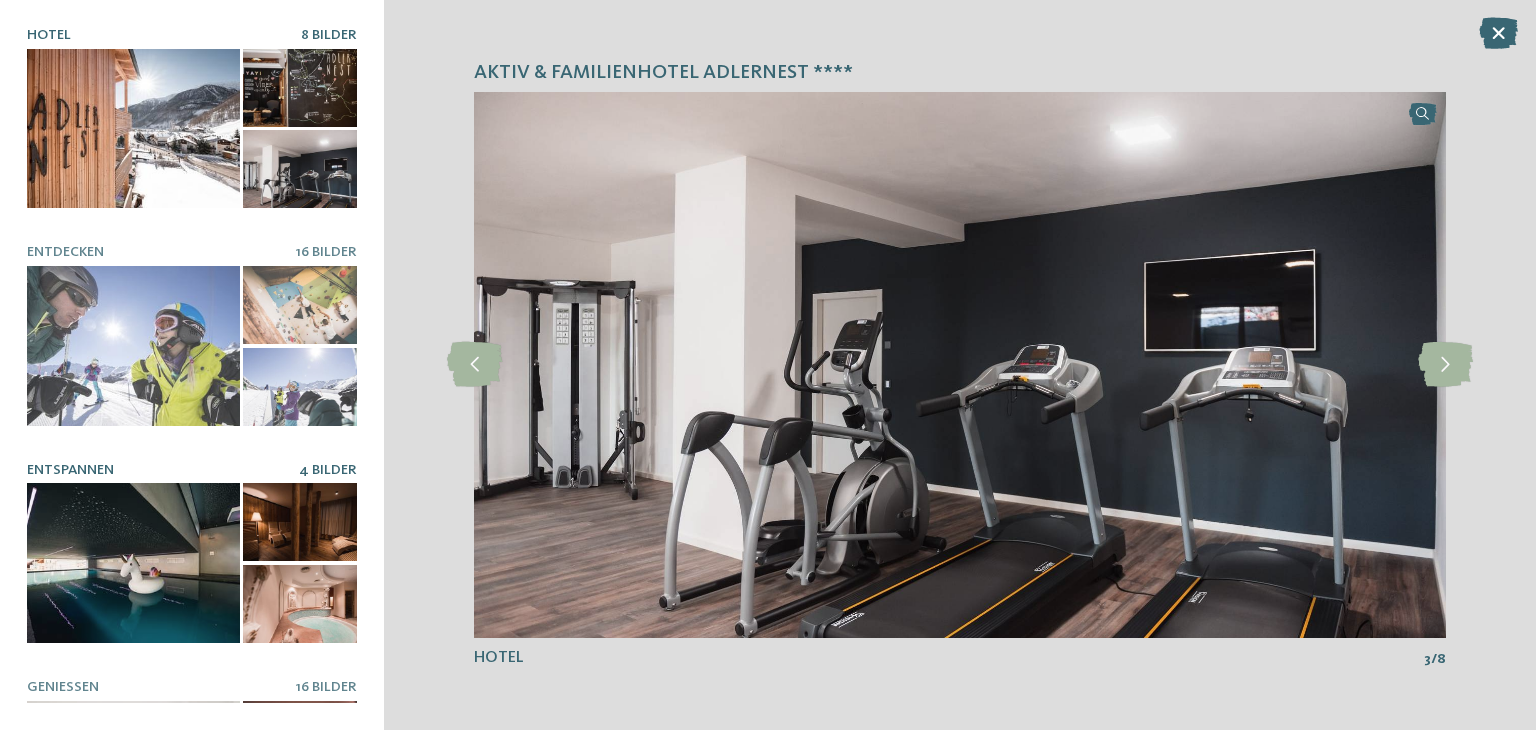 click at bounding box center (133, 563) 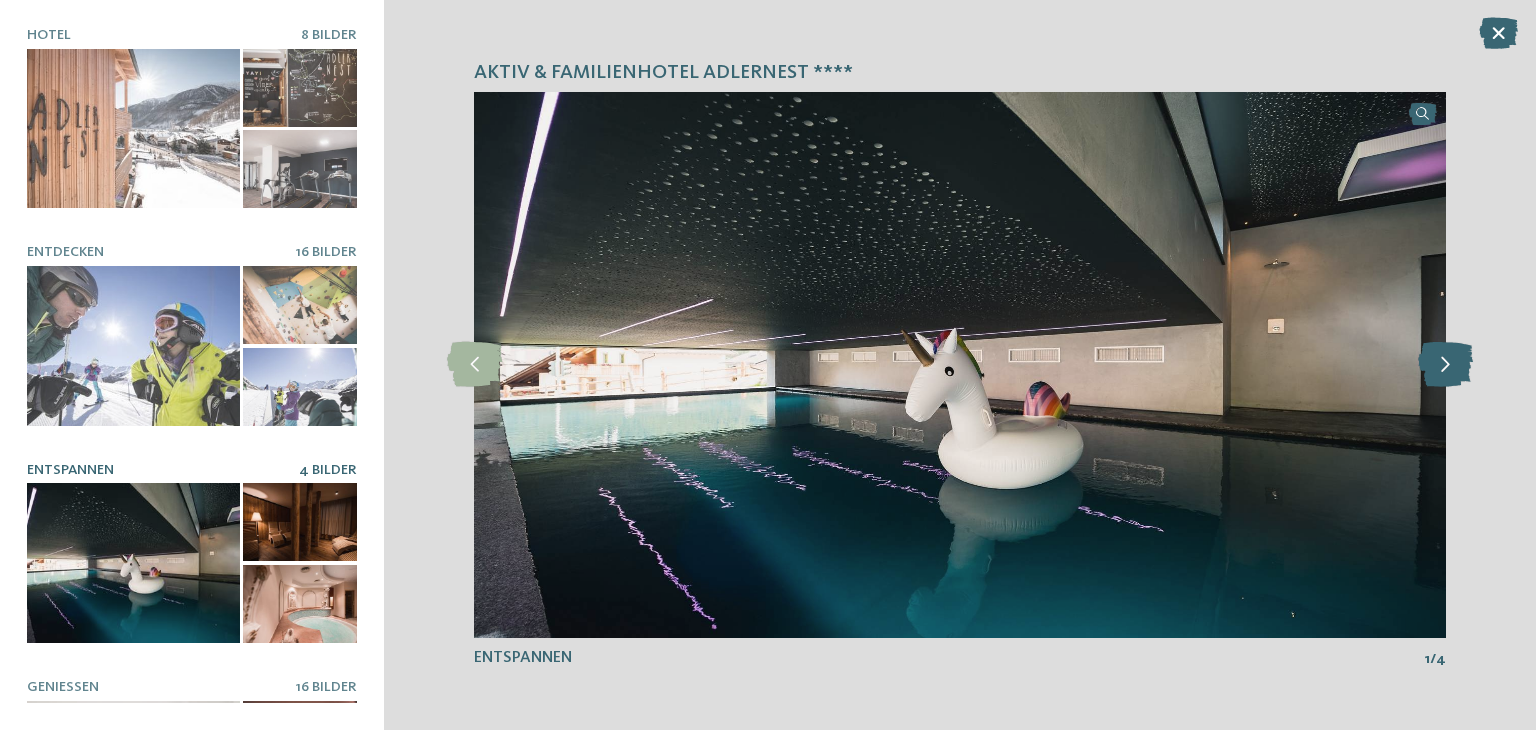 click at bounding box center (1445, 364) 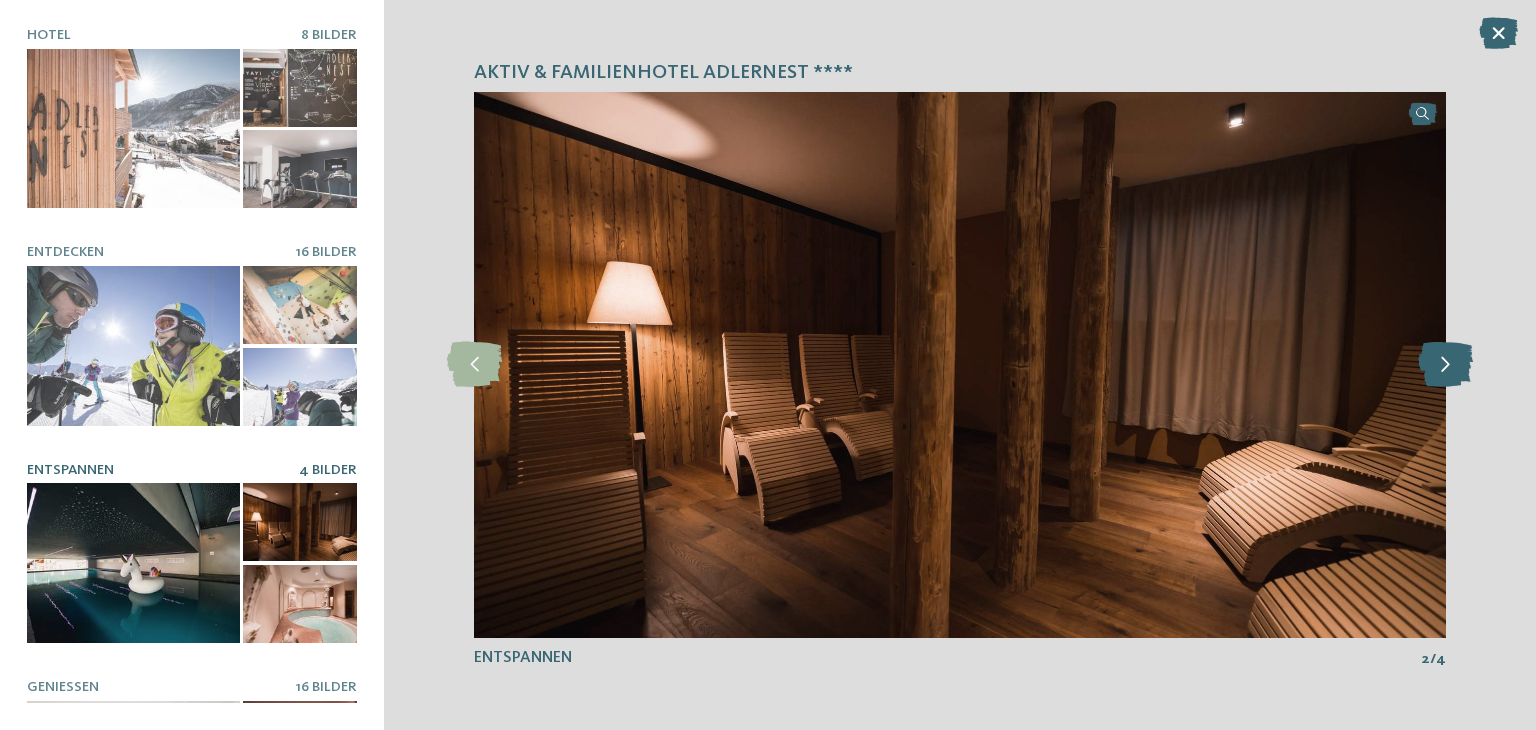 click at bounding box center [1445, 364] 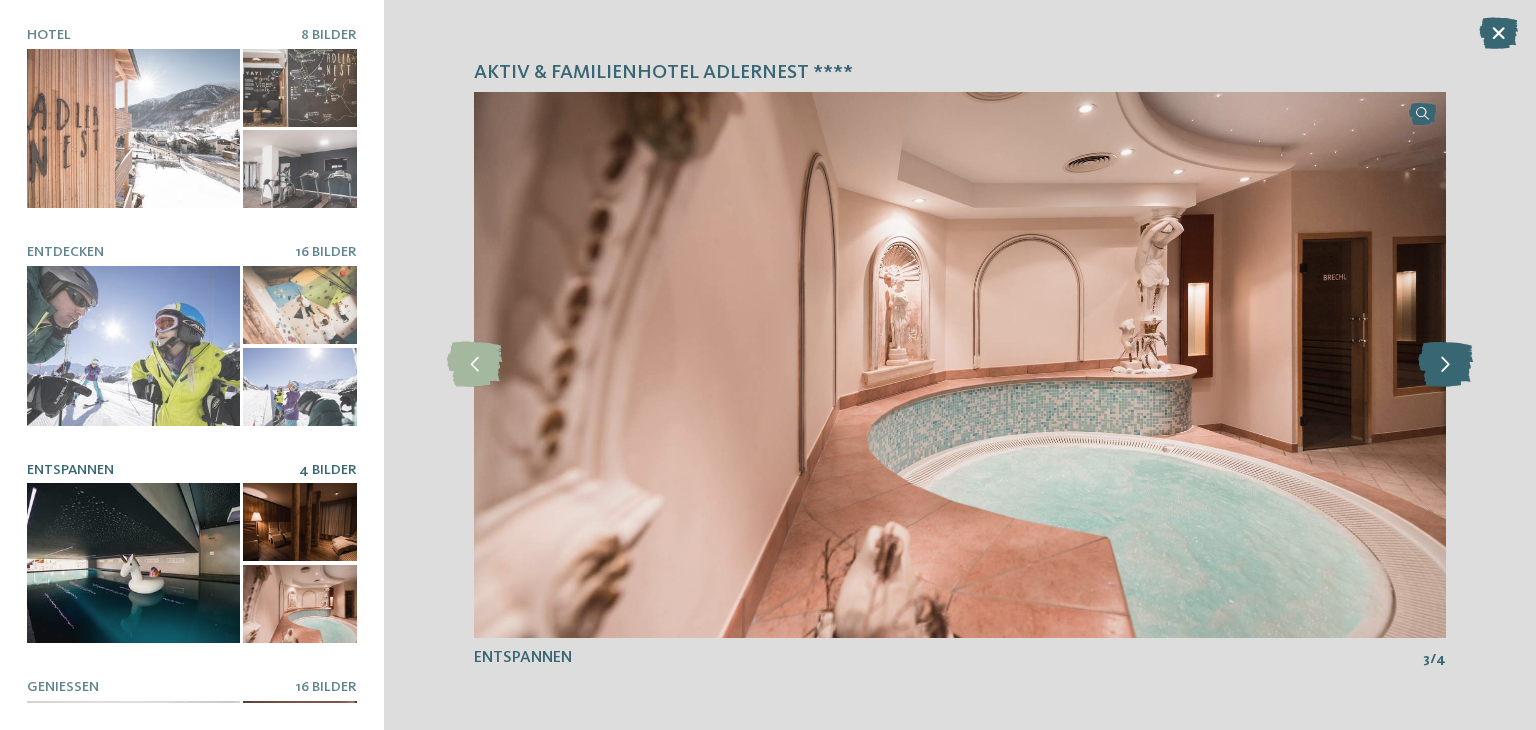 click at bounding box center (1445, 364) 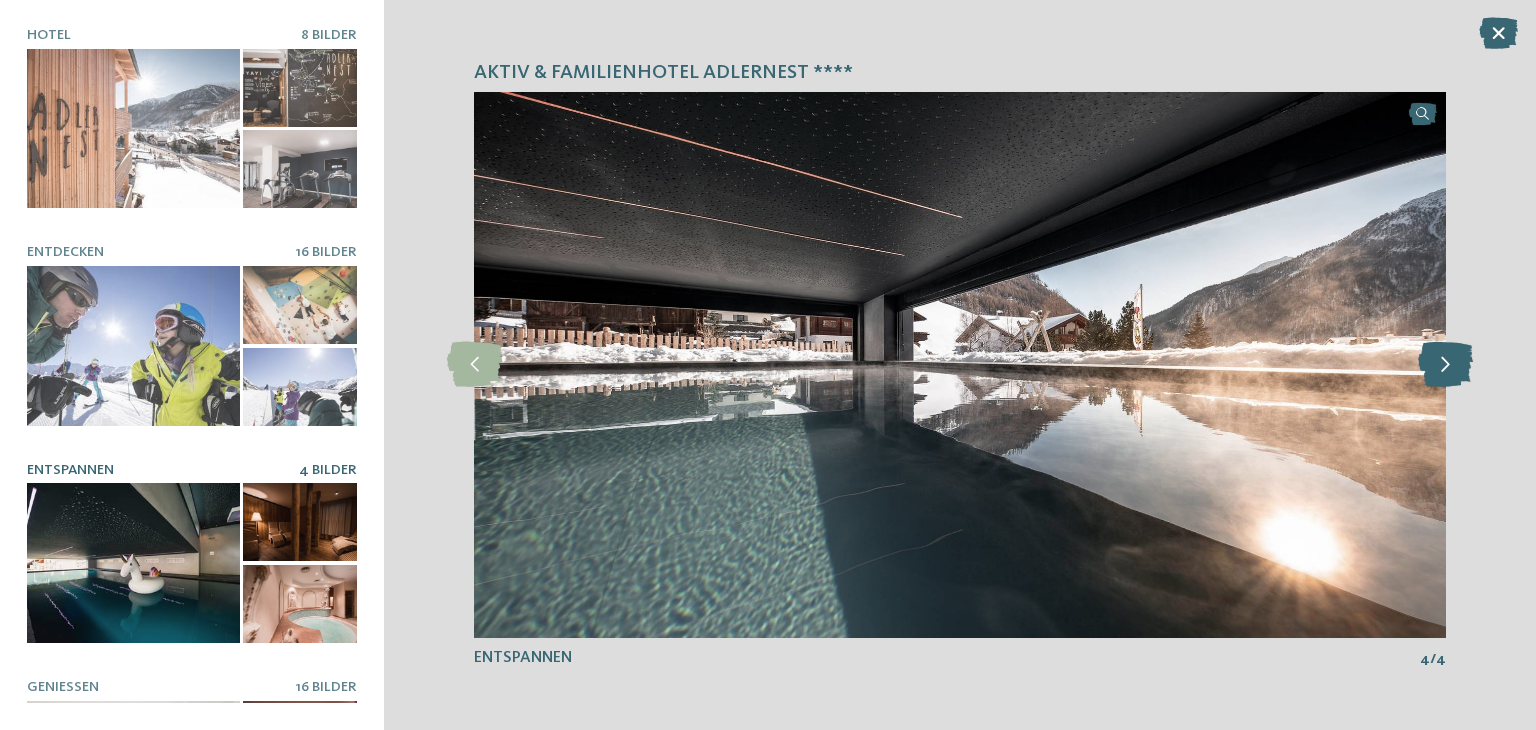 click at bounding box center [1445, 364] 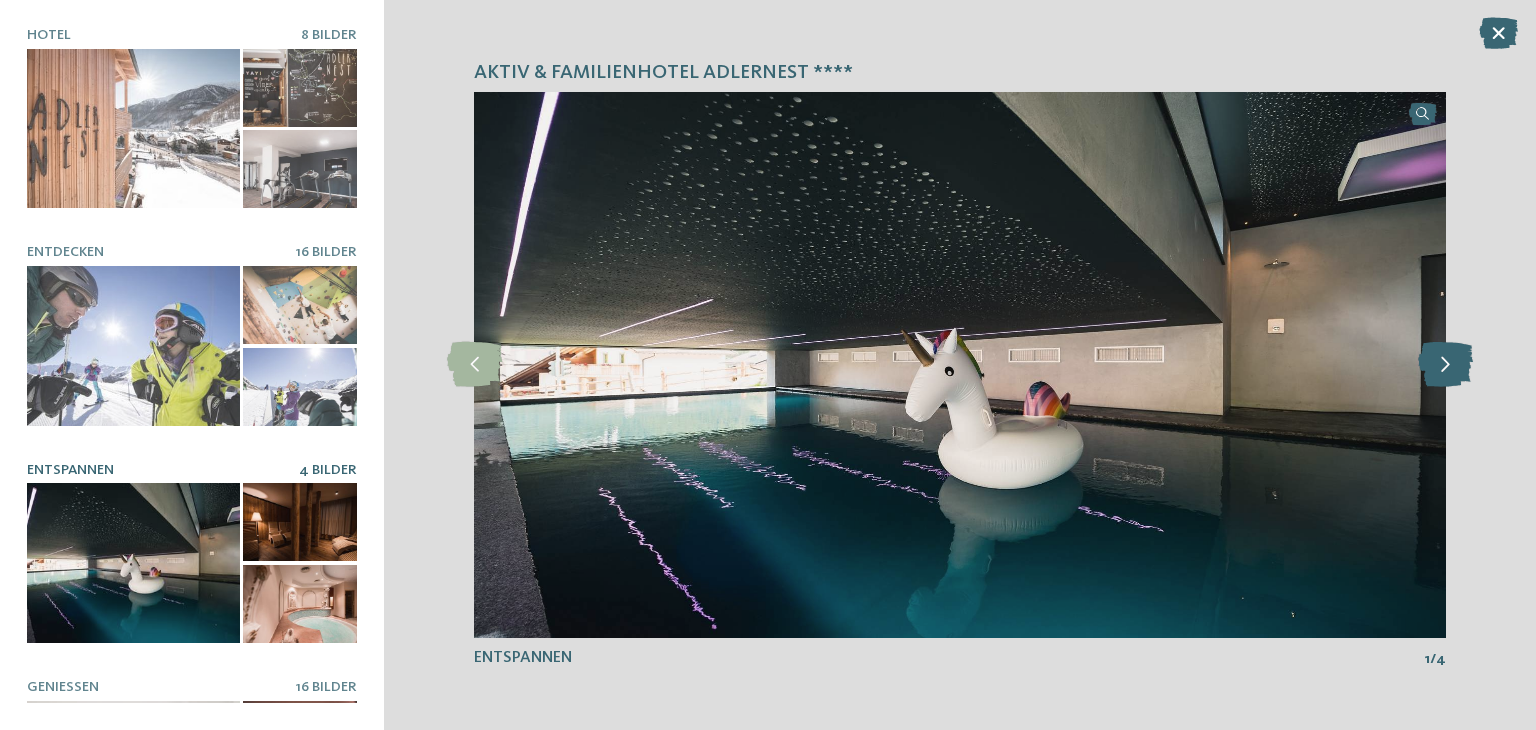click at bounding box center [1445, 364] 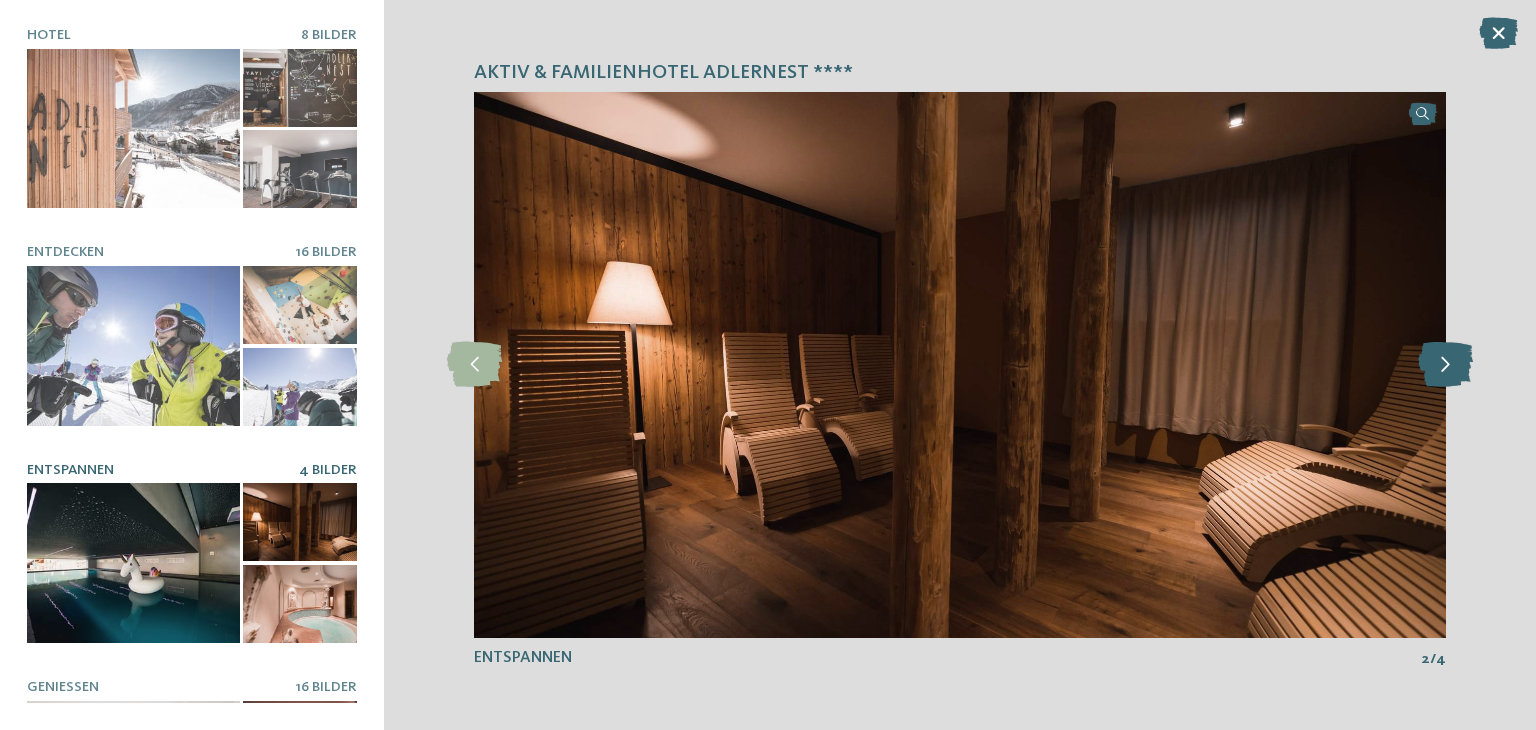 click at bounding box center (1445, 364) 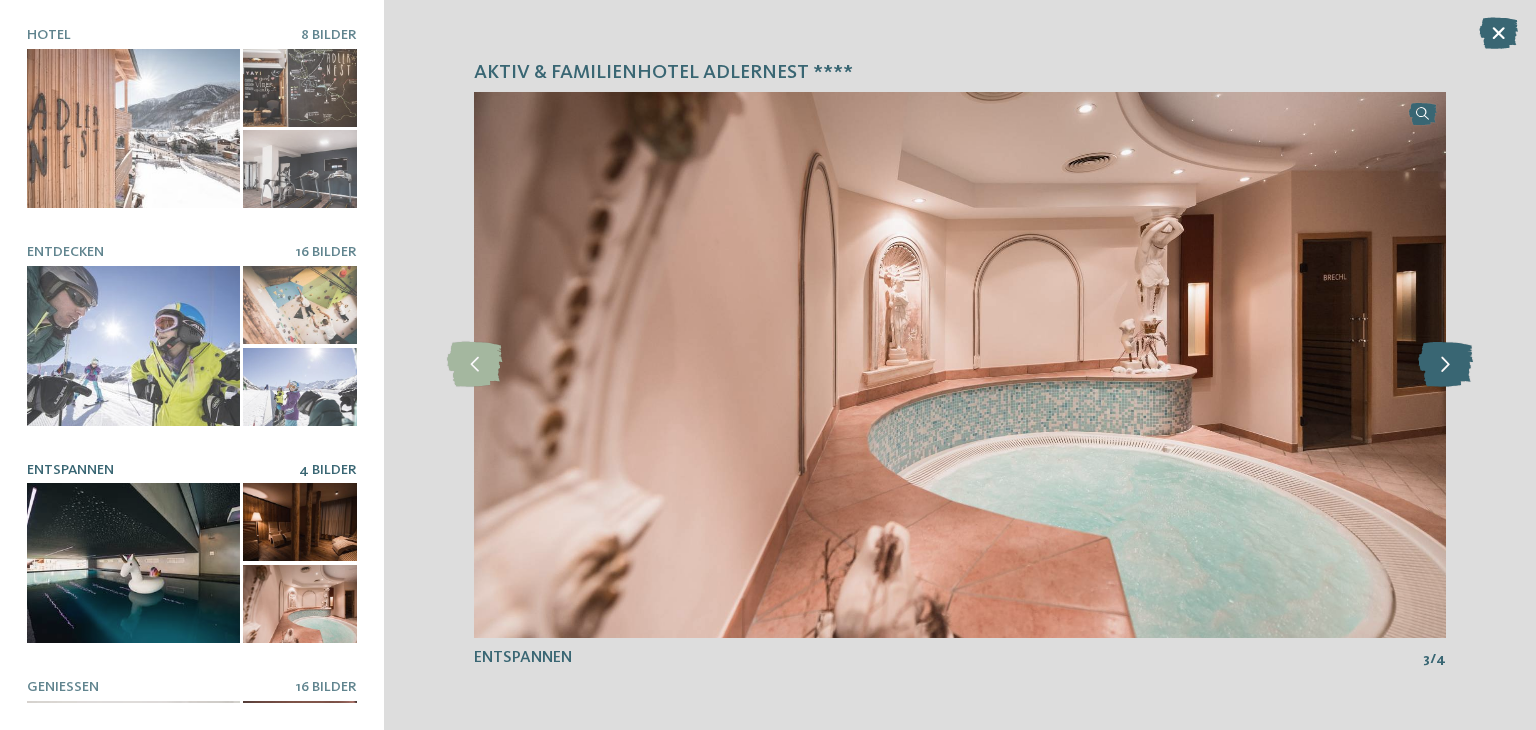 click at bounding box center (1445, 364) 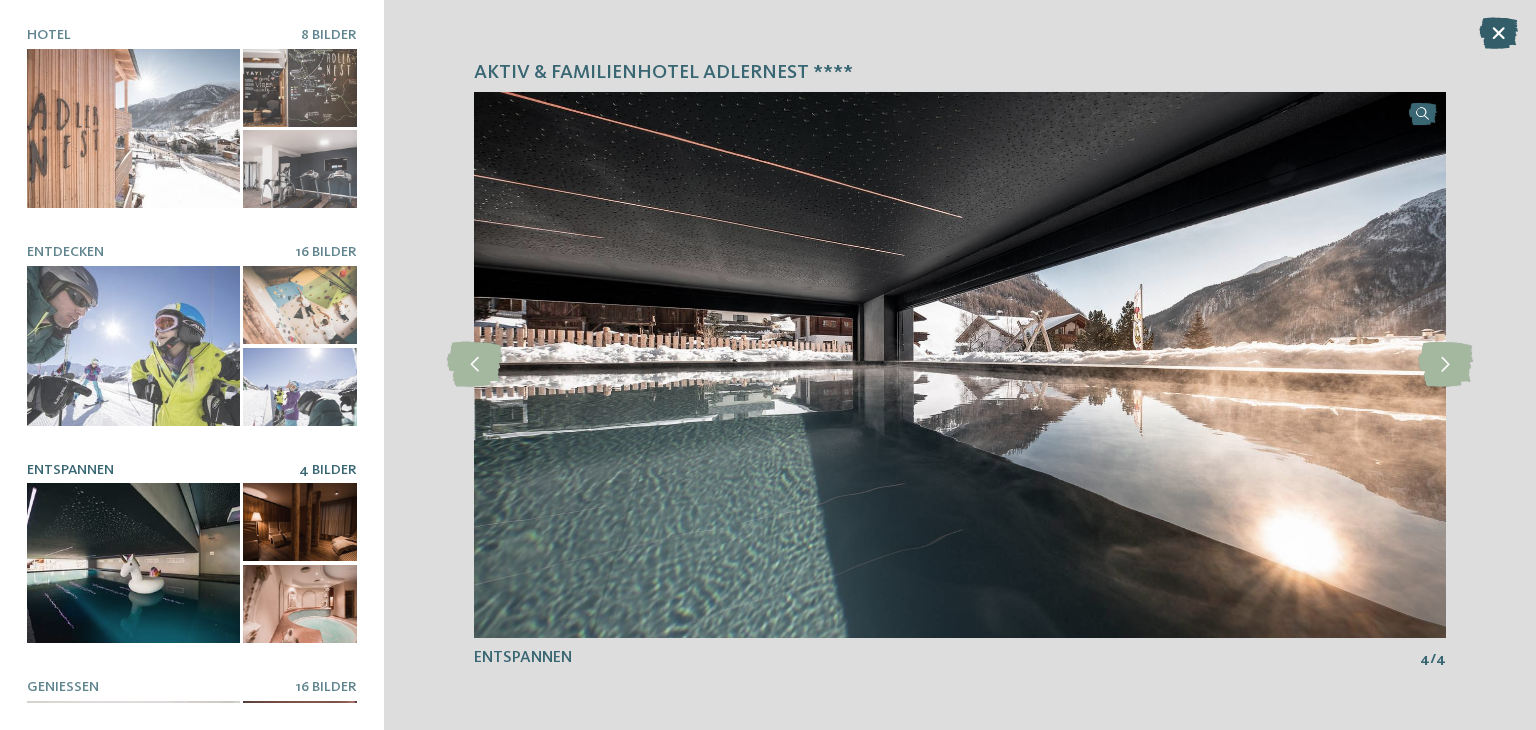 click at bounding box center [1498, 33] 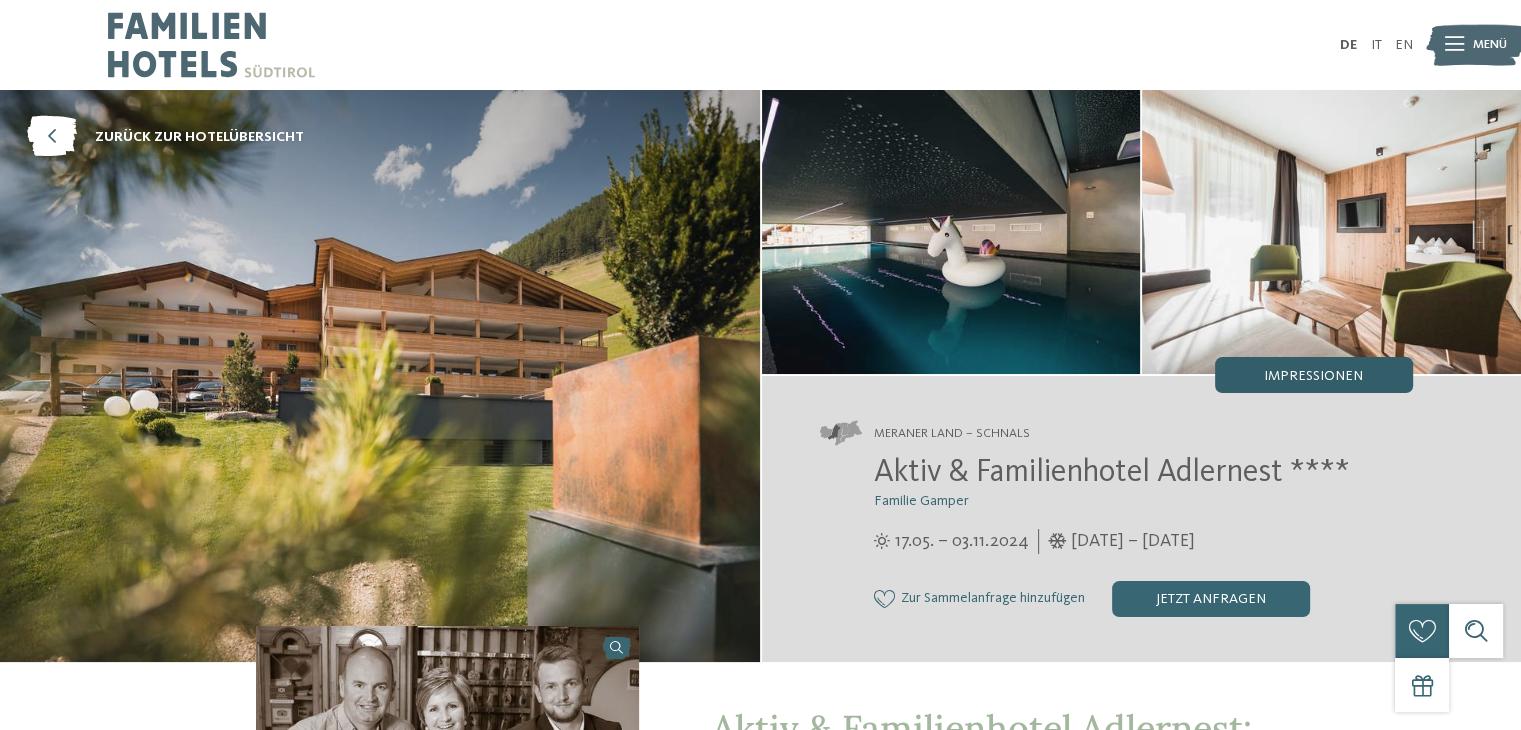 click on "Impressionen" at bounding box center (1313, 376) 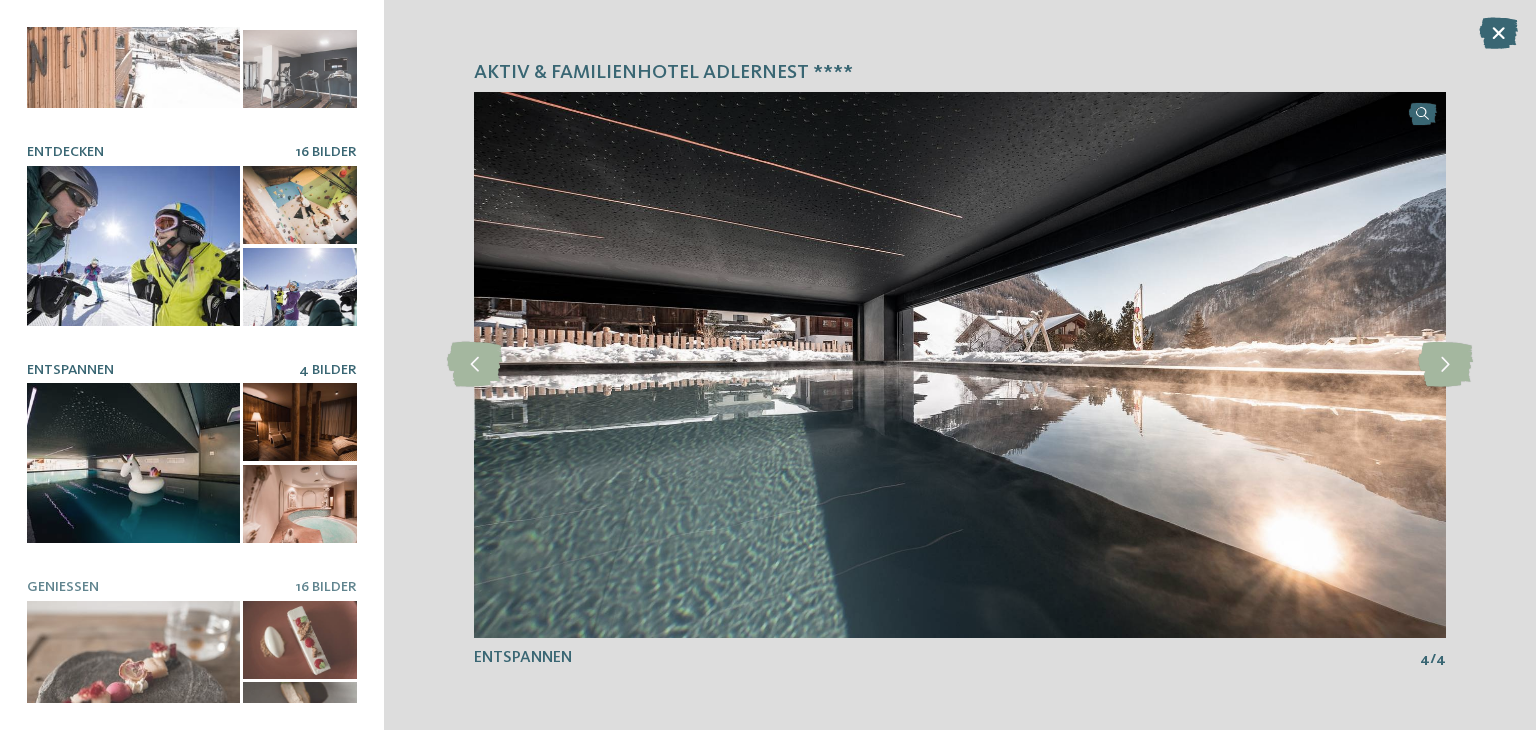 scroll, scrollTop: 0, scrollLeft: 0, axis: both 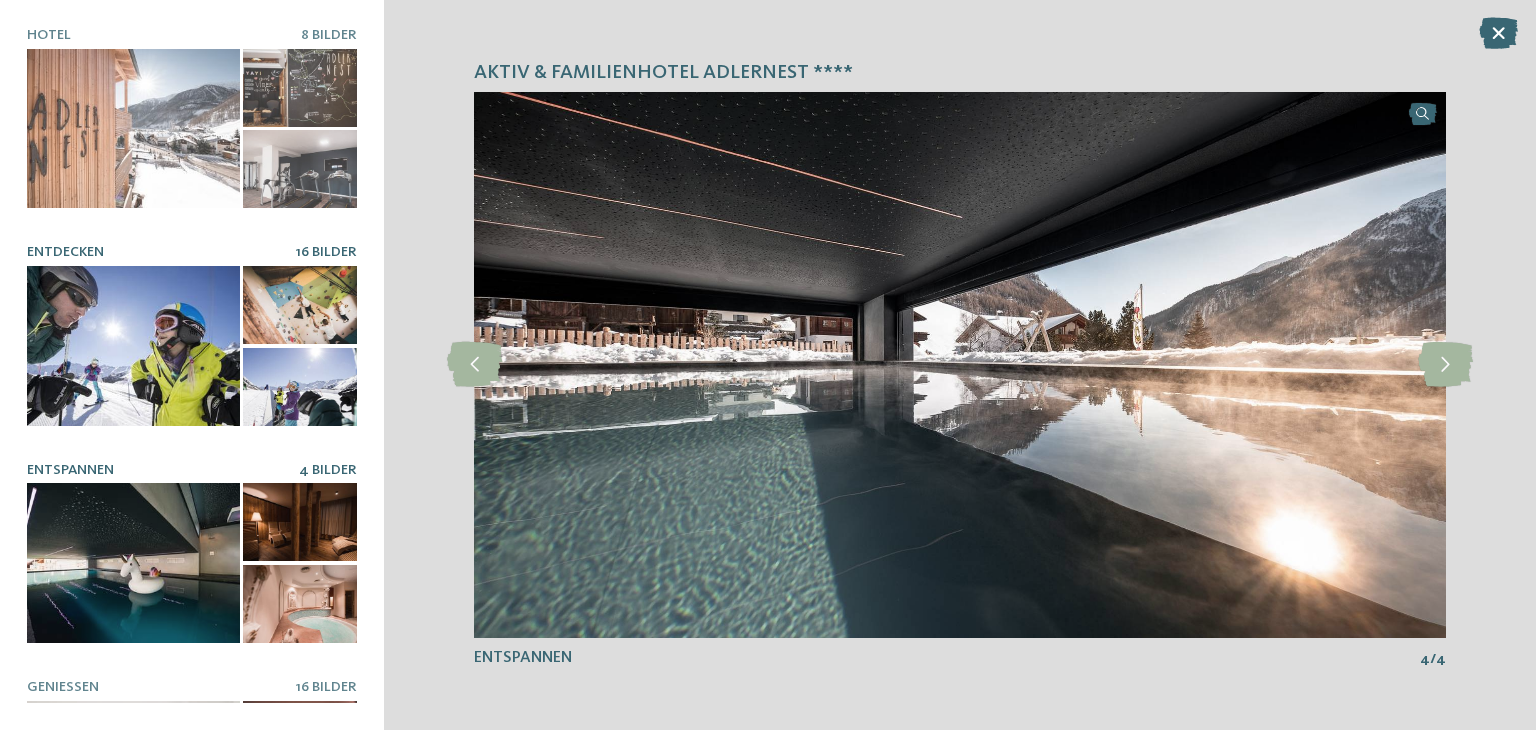 click at bounding box center [133, 346] 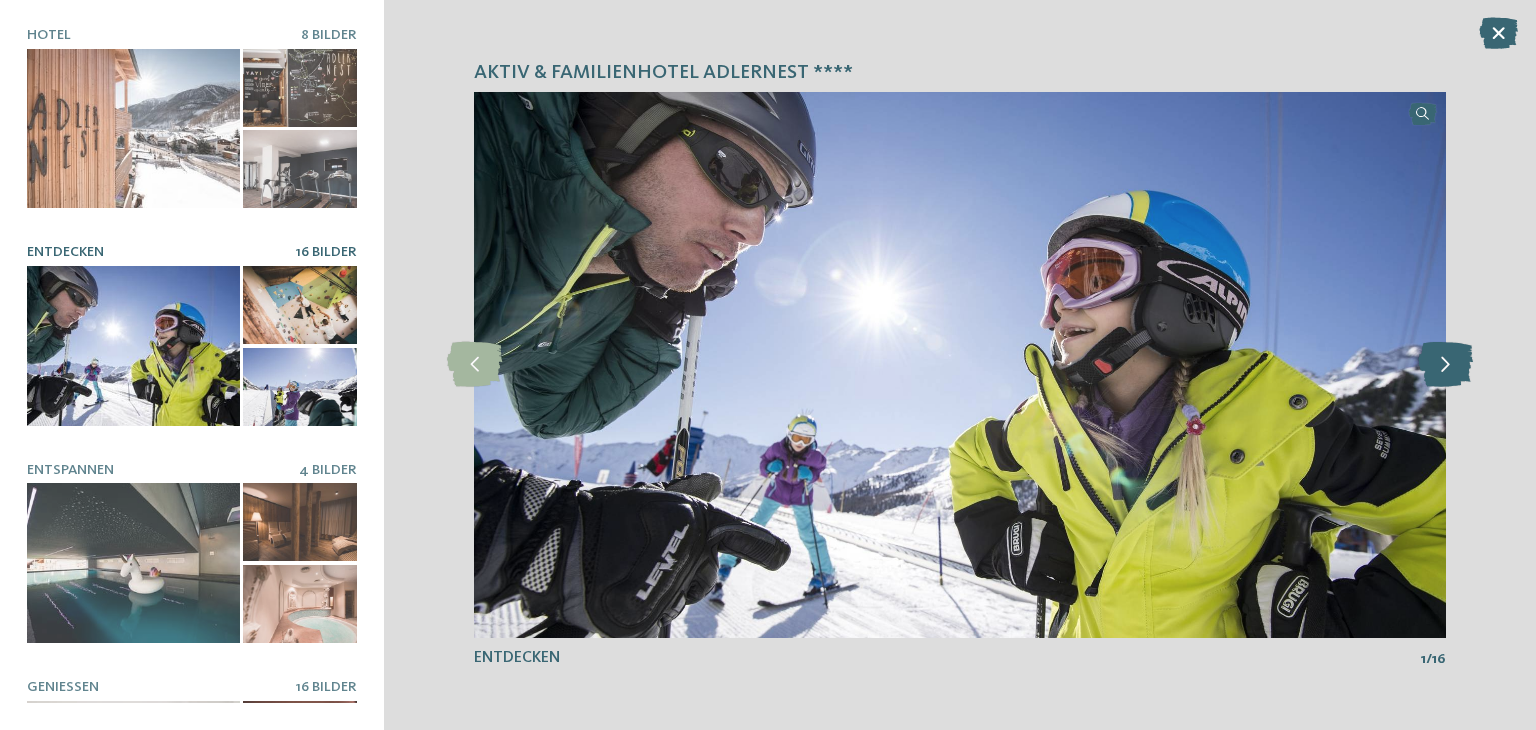 click at bounding box center [1445, 364] 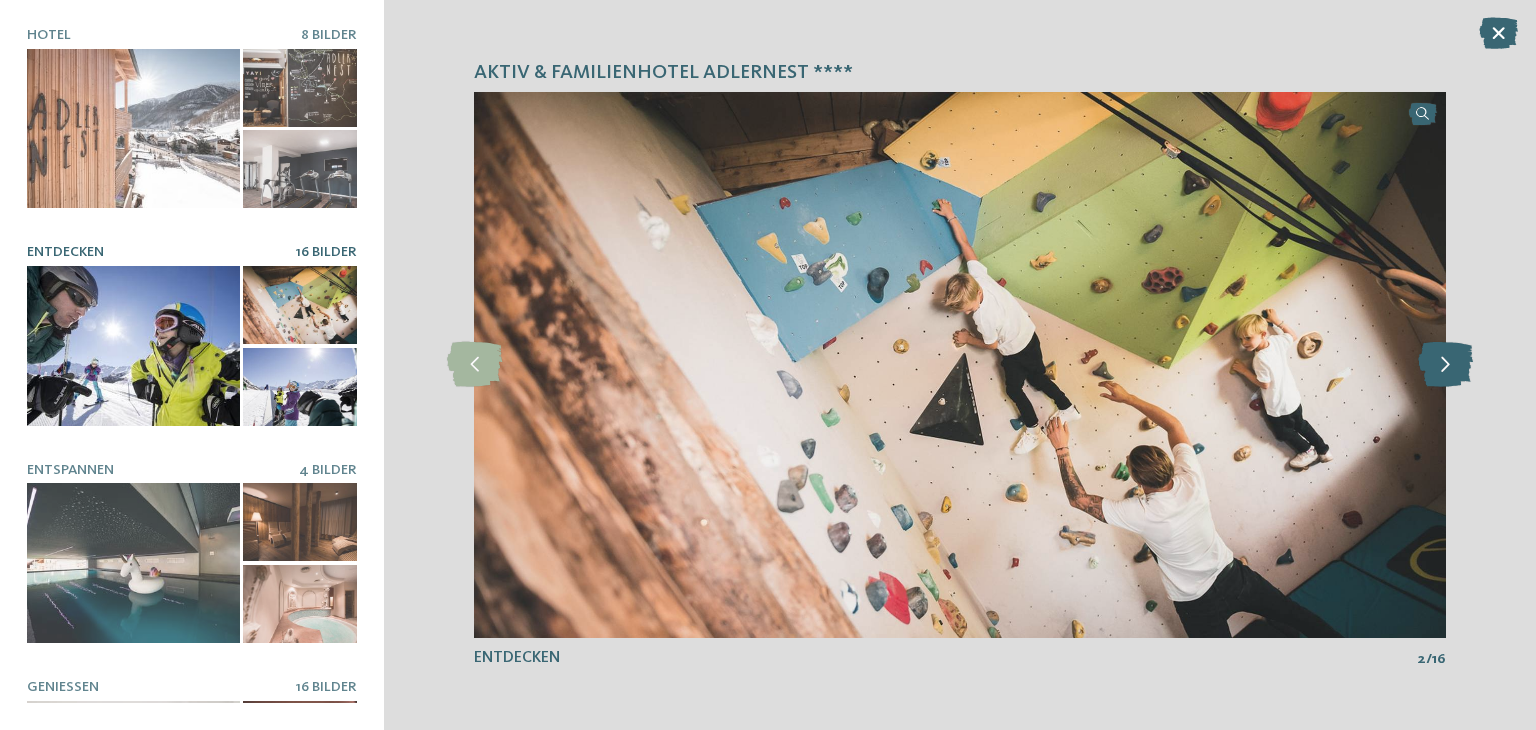 click at bounding box center [1445, 364] 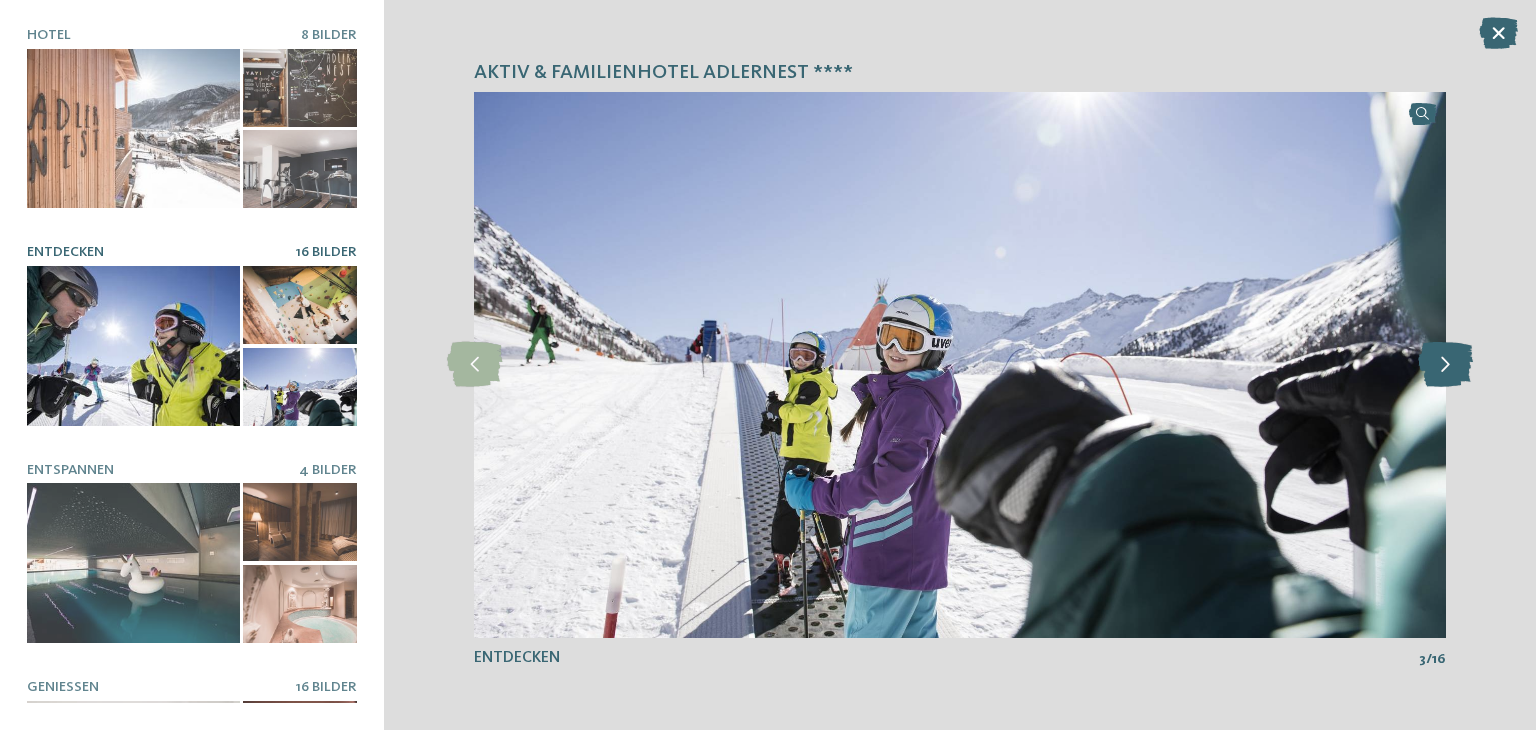 click at bounding box center [1445, 364] 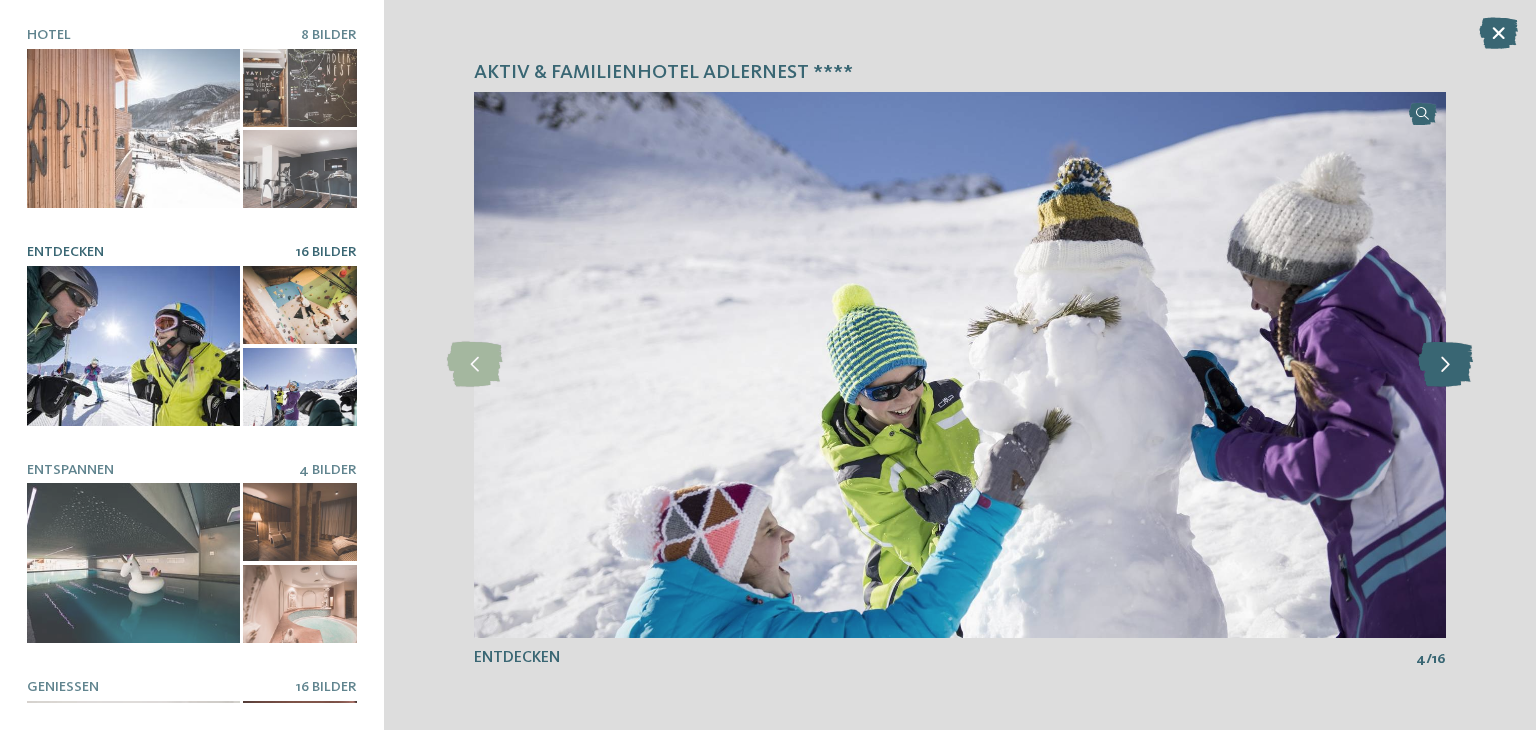 click at bounding box center (1445, 364) 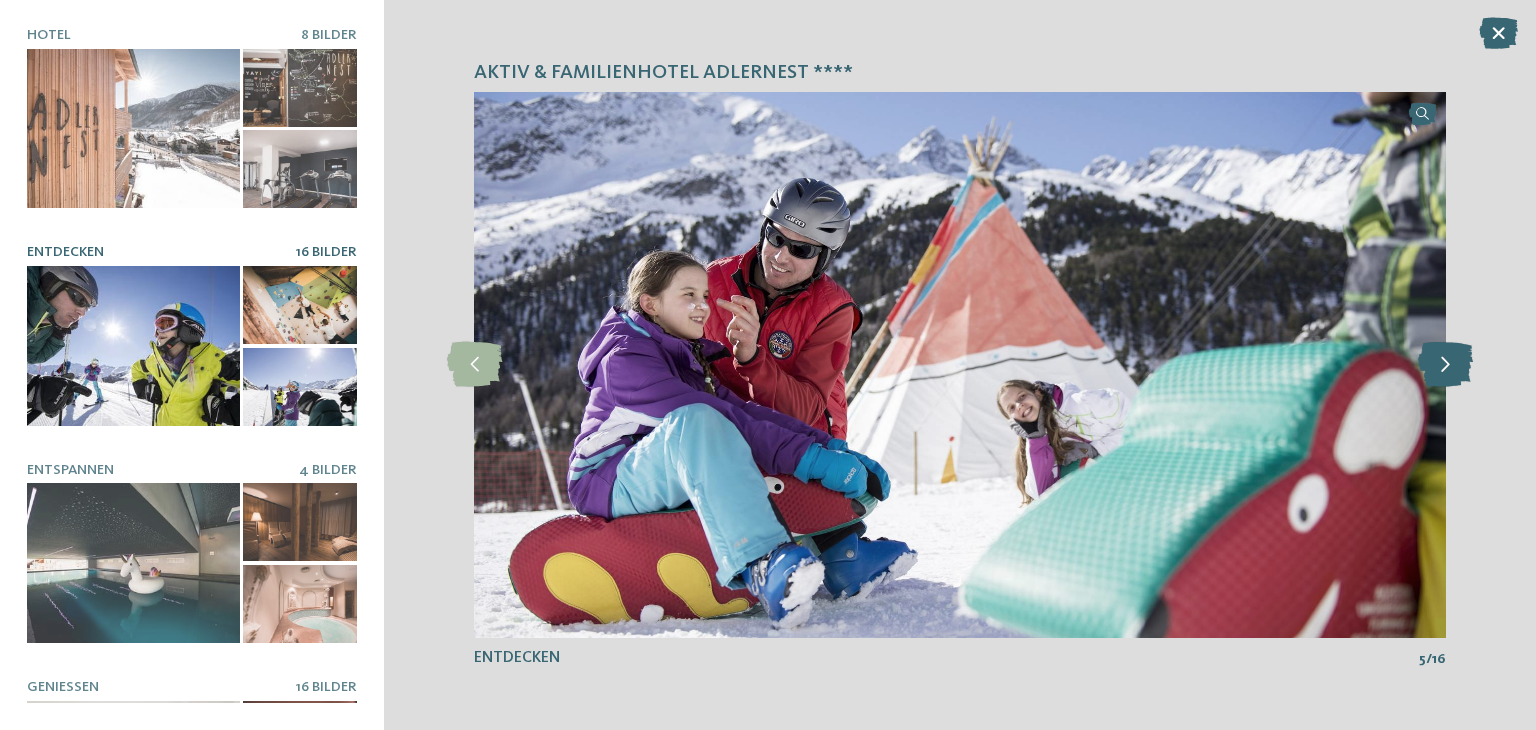 click at bounding box center [1445, 364] 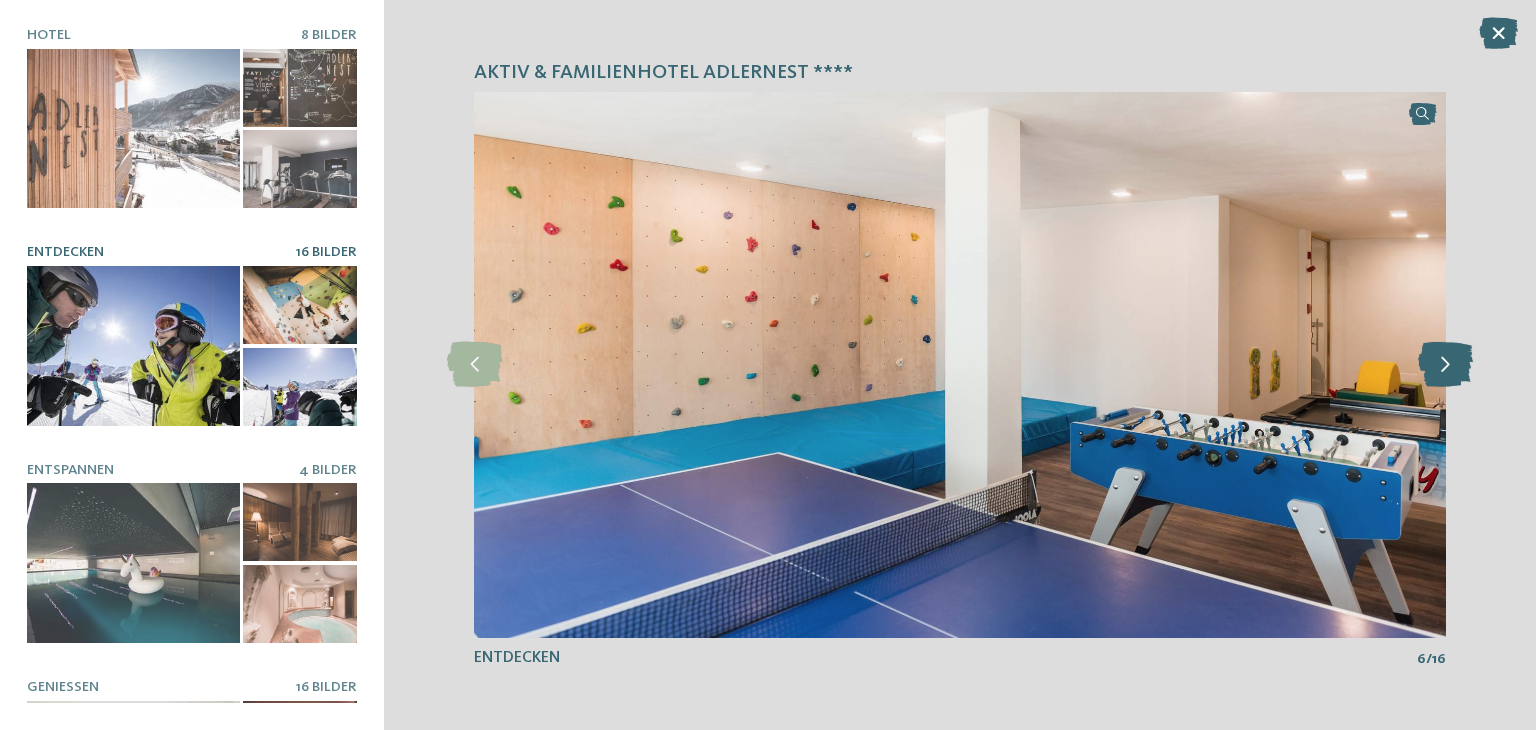 click at bounding box center [1445, 364] 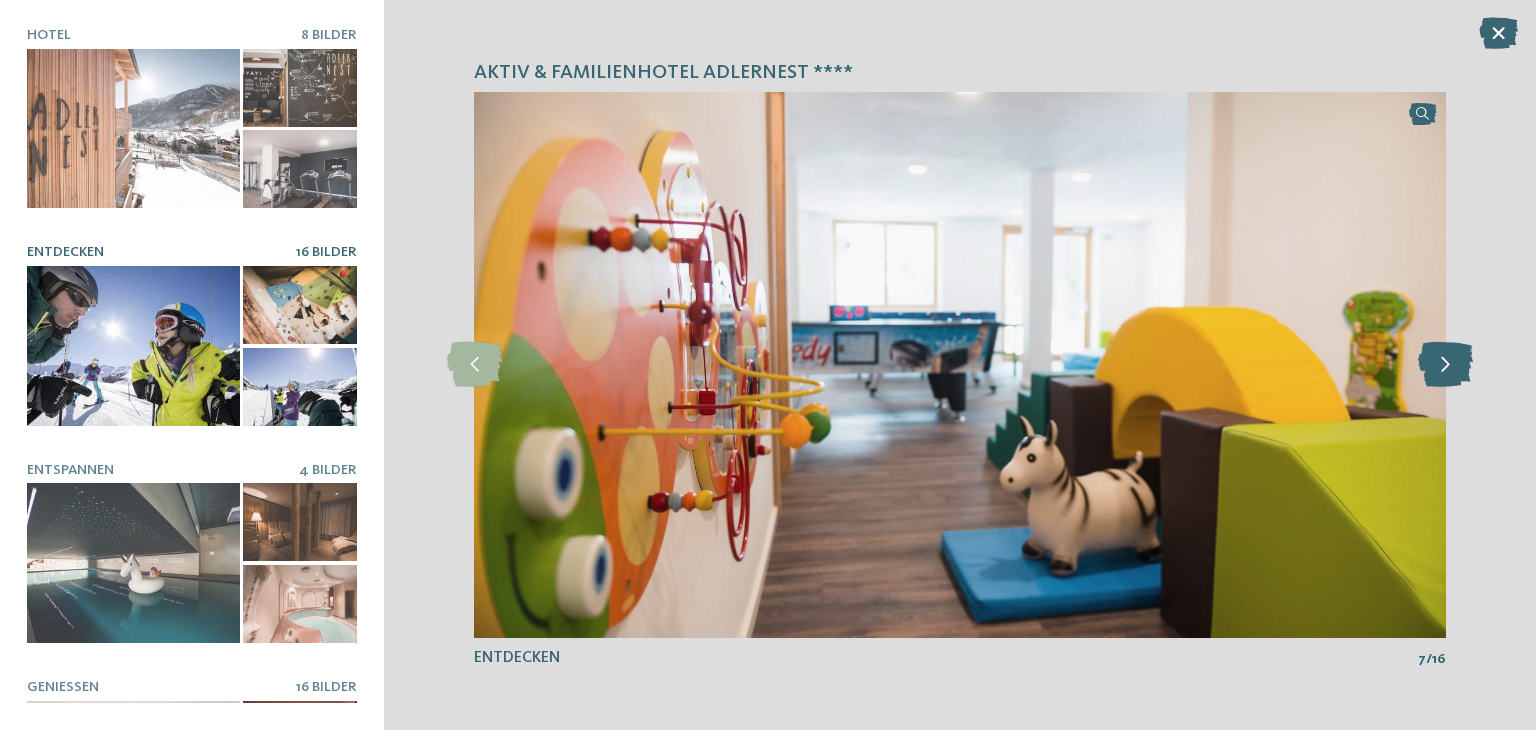 click at bounding box center (1445, 364) 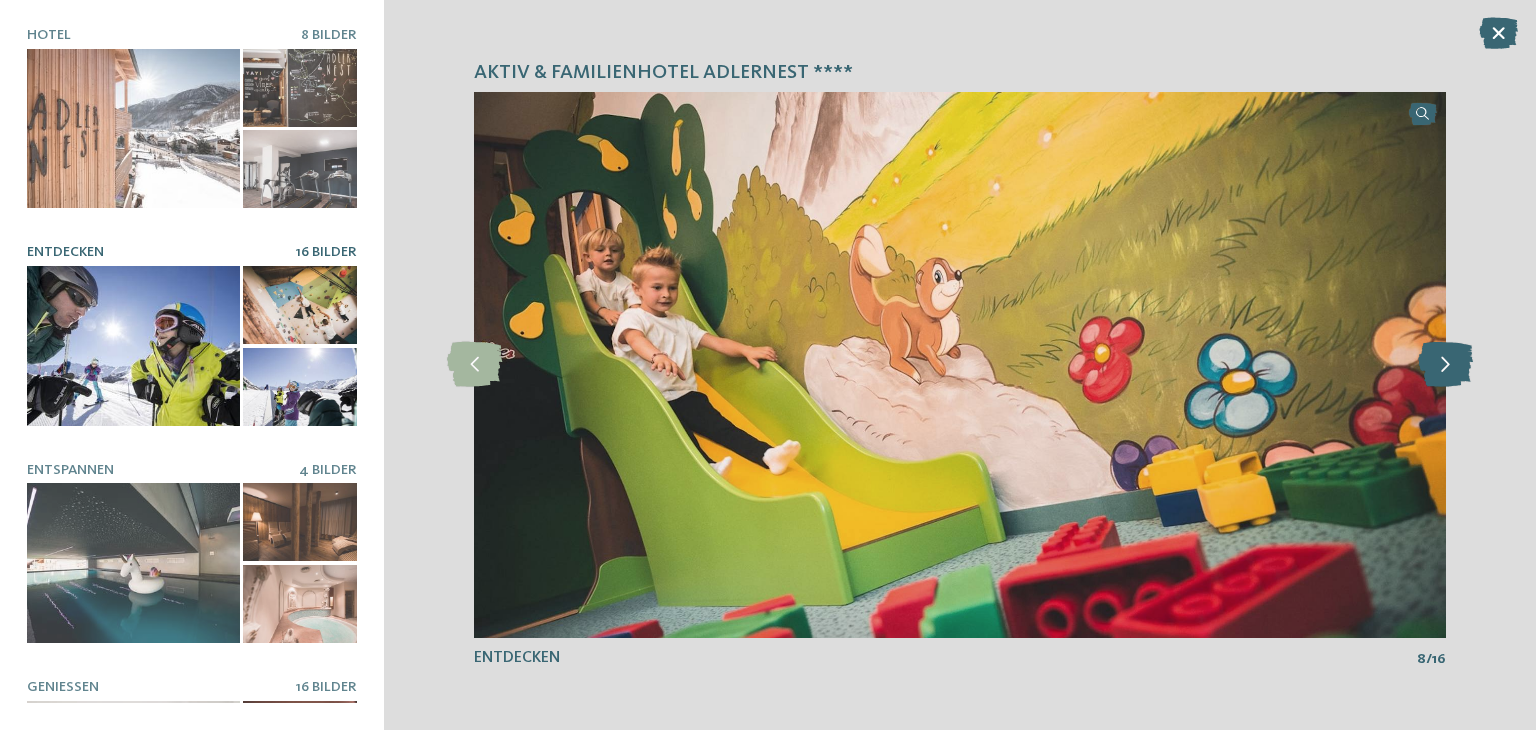click at bounding box center (1445, 364) 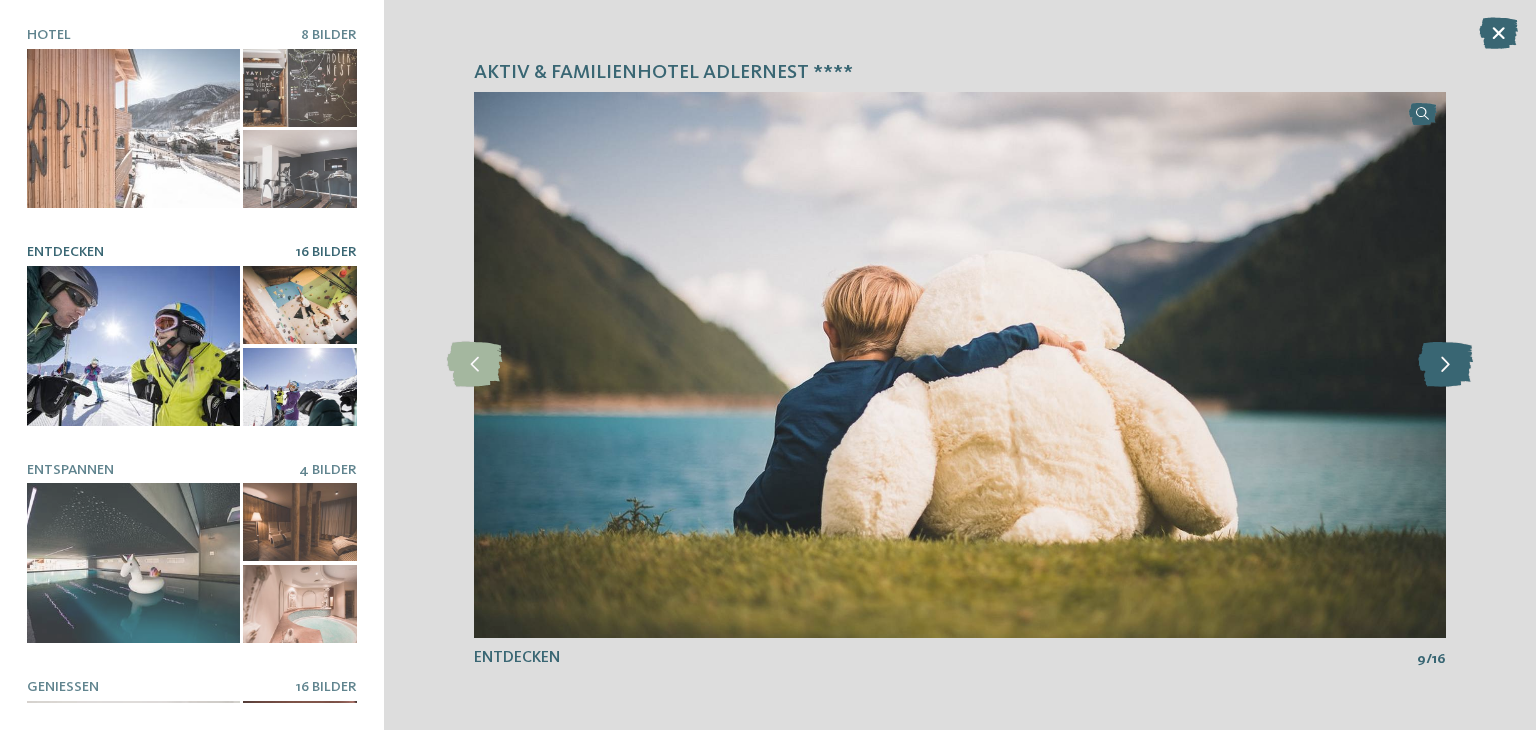 click at bounding box center (1445, 364) 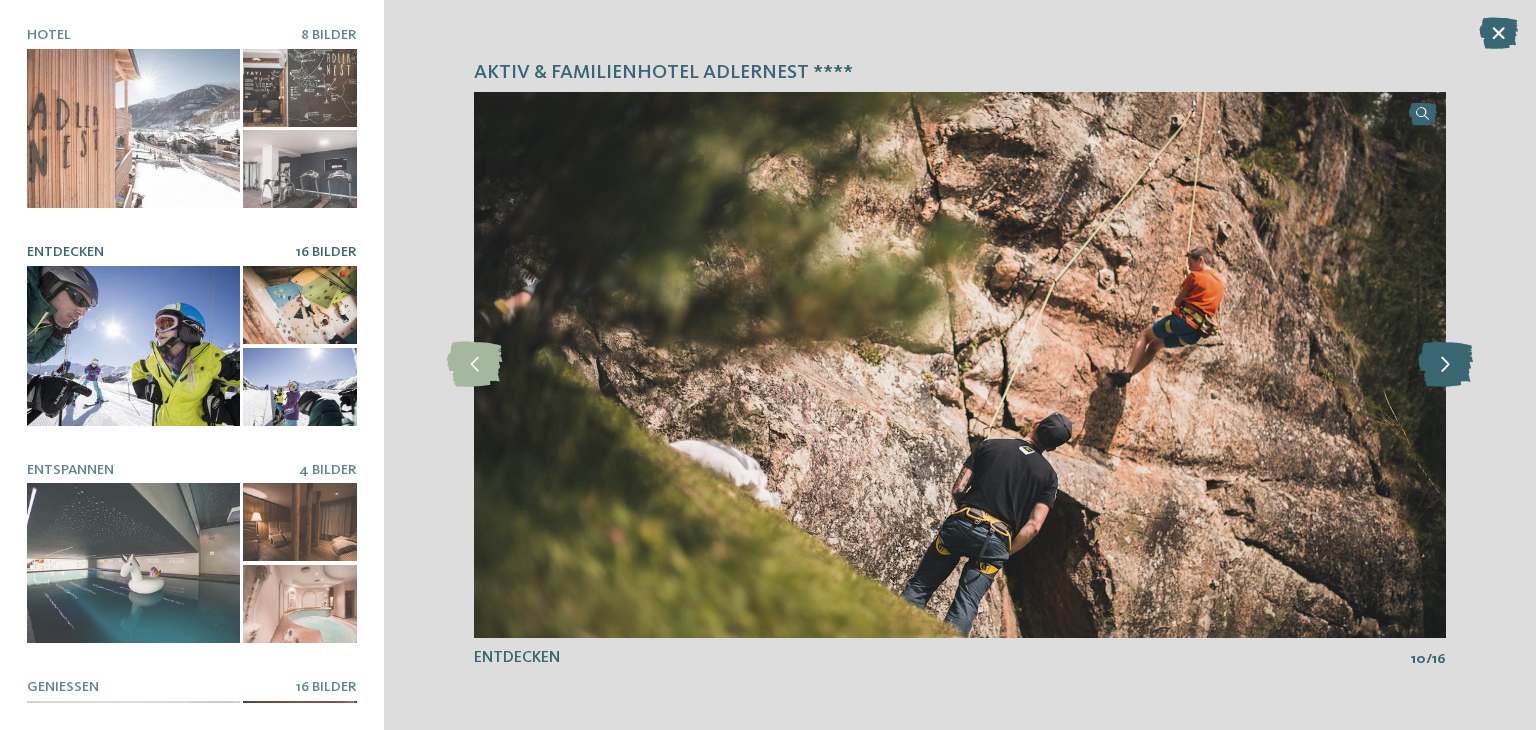 click at bounding box center [1445, 364] 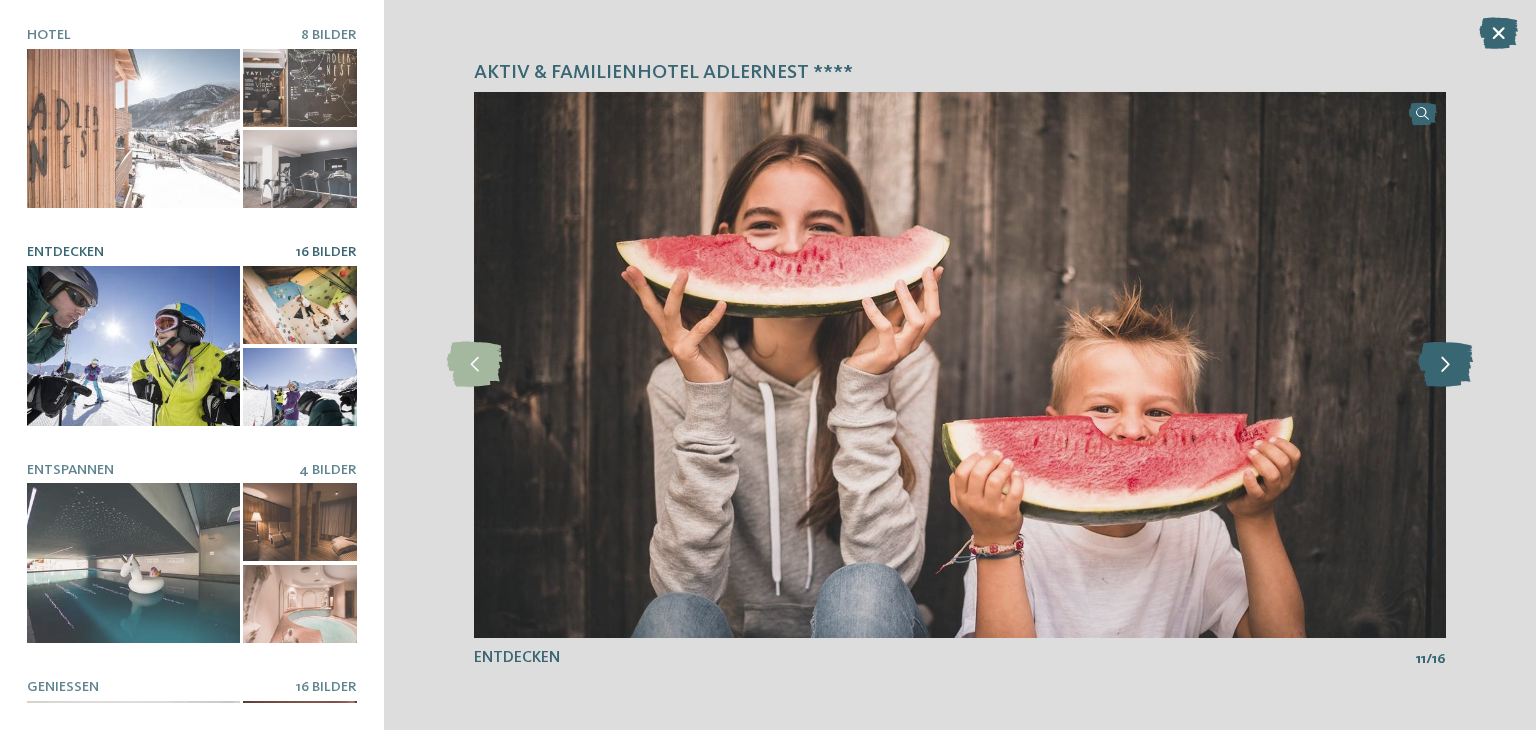 click at bounding box center [1445, 364] 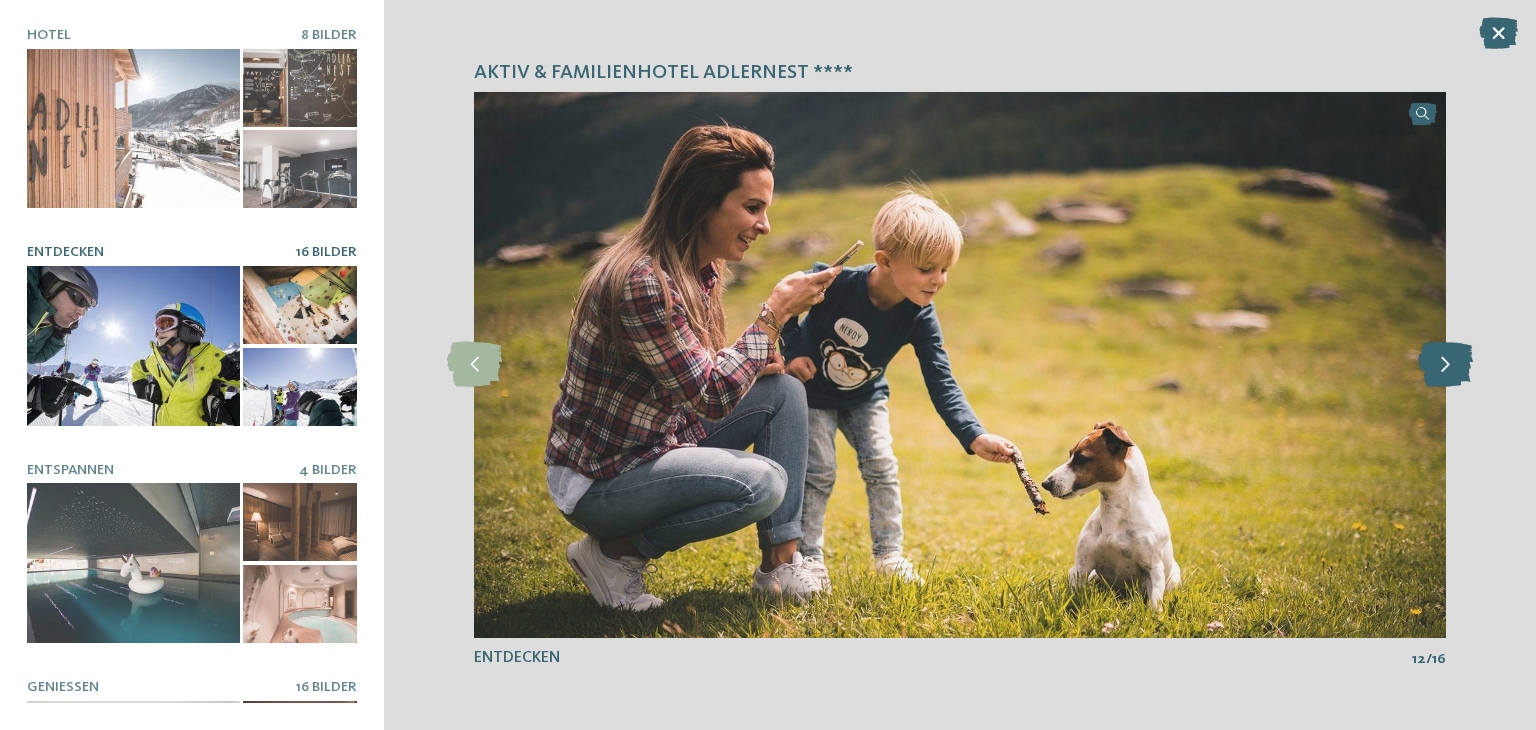click at bounding box center [1445, 364] 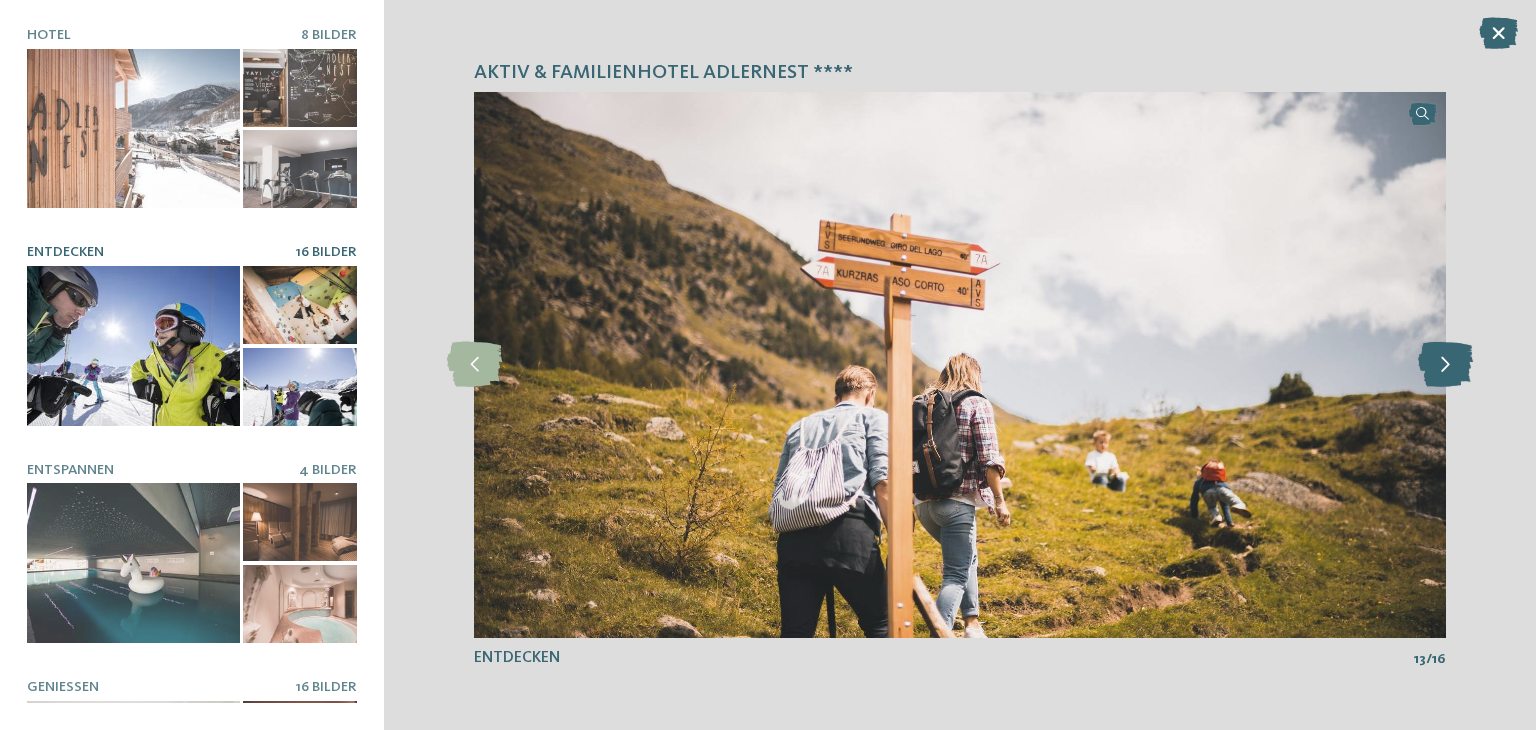 click at bounding box center [1445, 364] 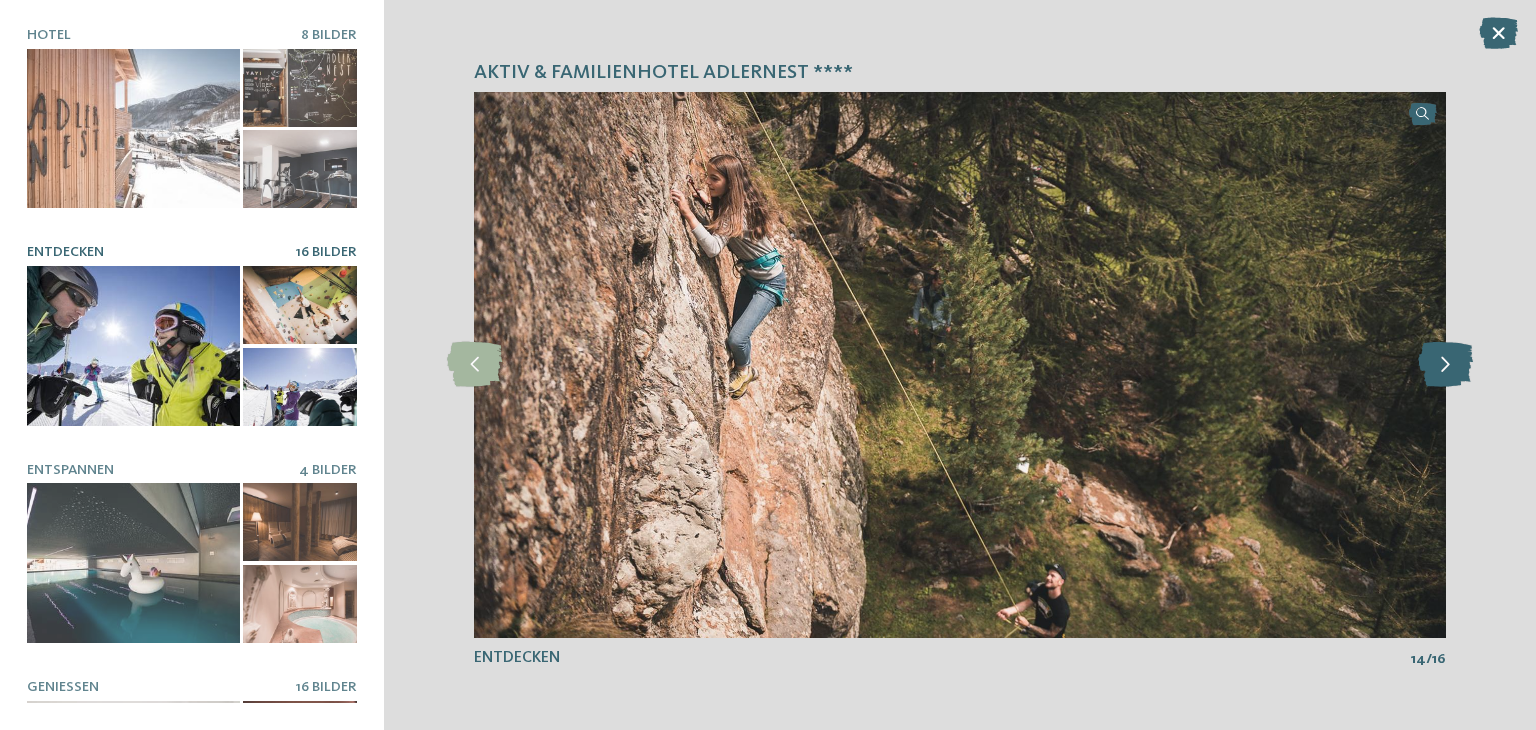 click at bounding box center [1445, 364] 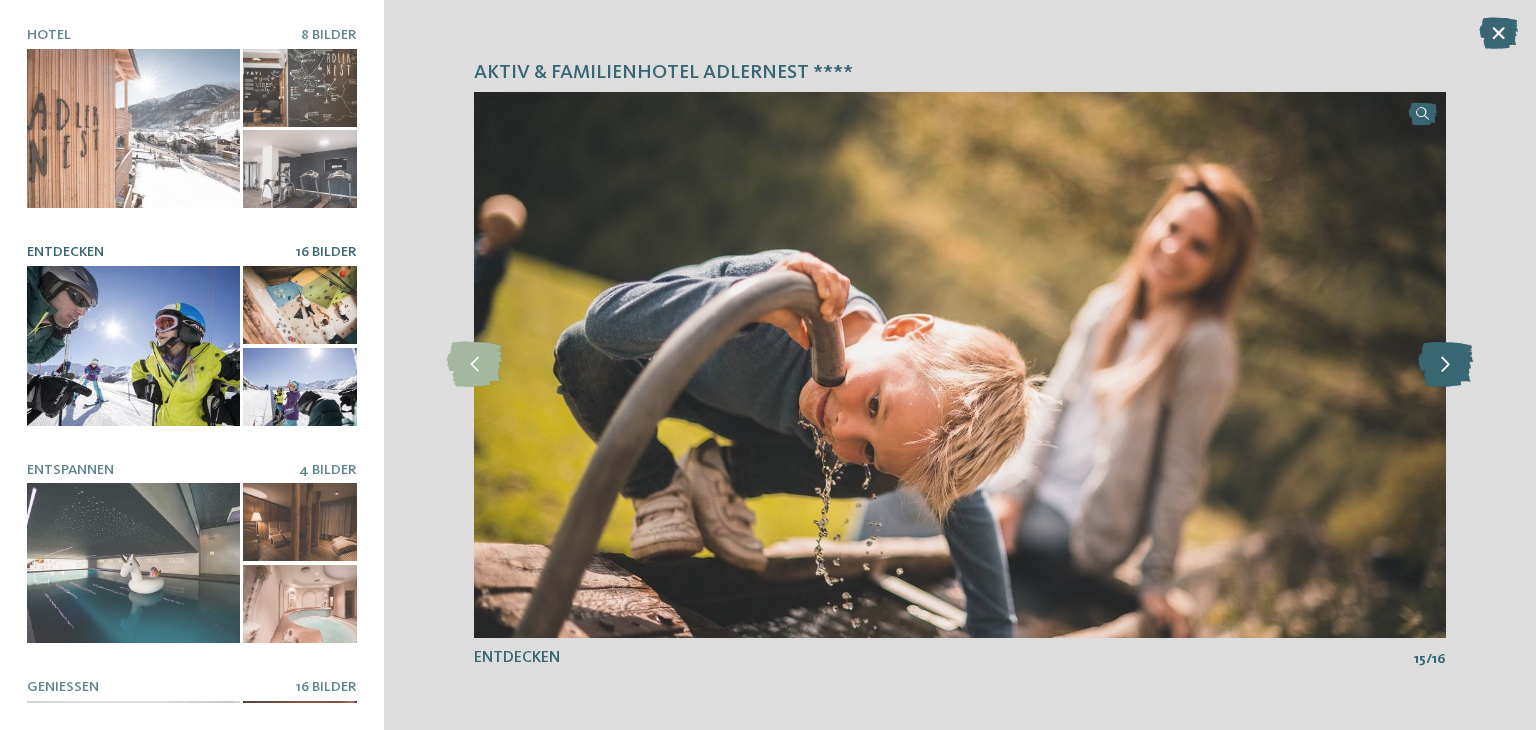 click at bounding box center (1445, 364) 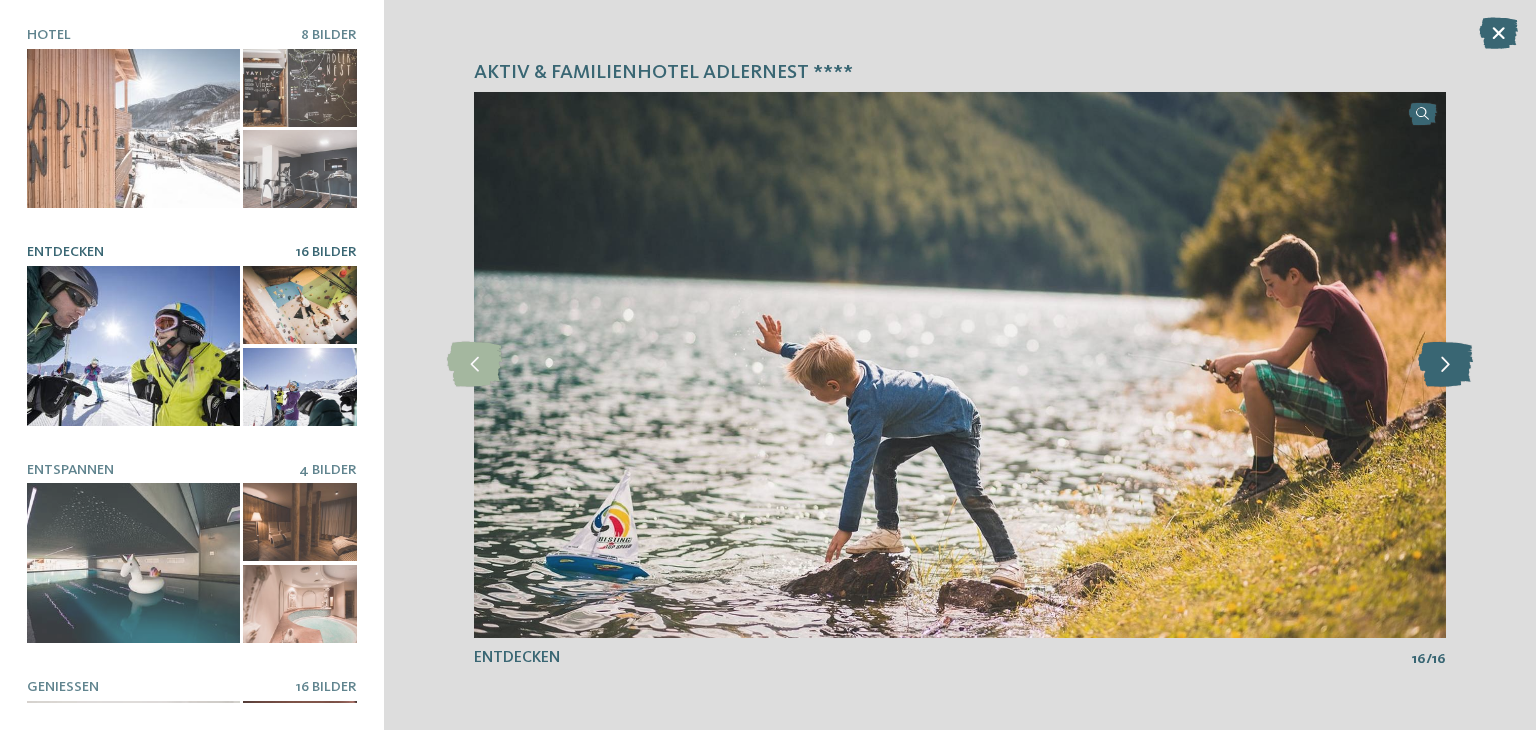 click at bounding box center [1445, 364] 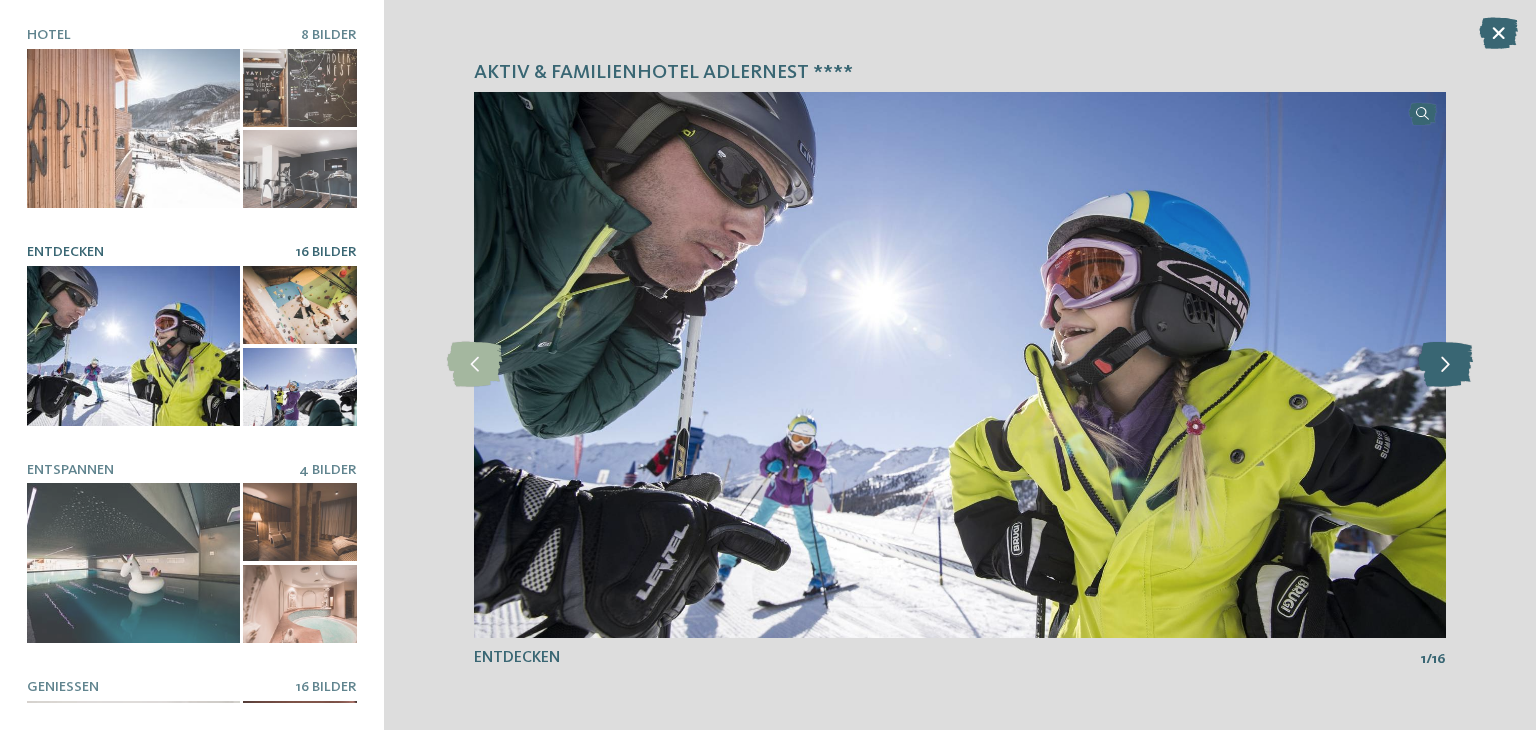 click at bounding box center (1445, 364) 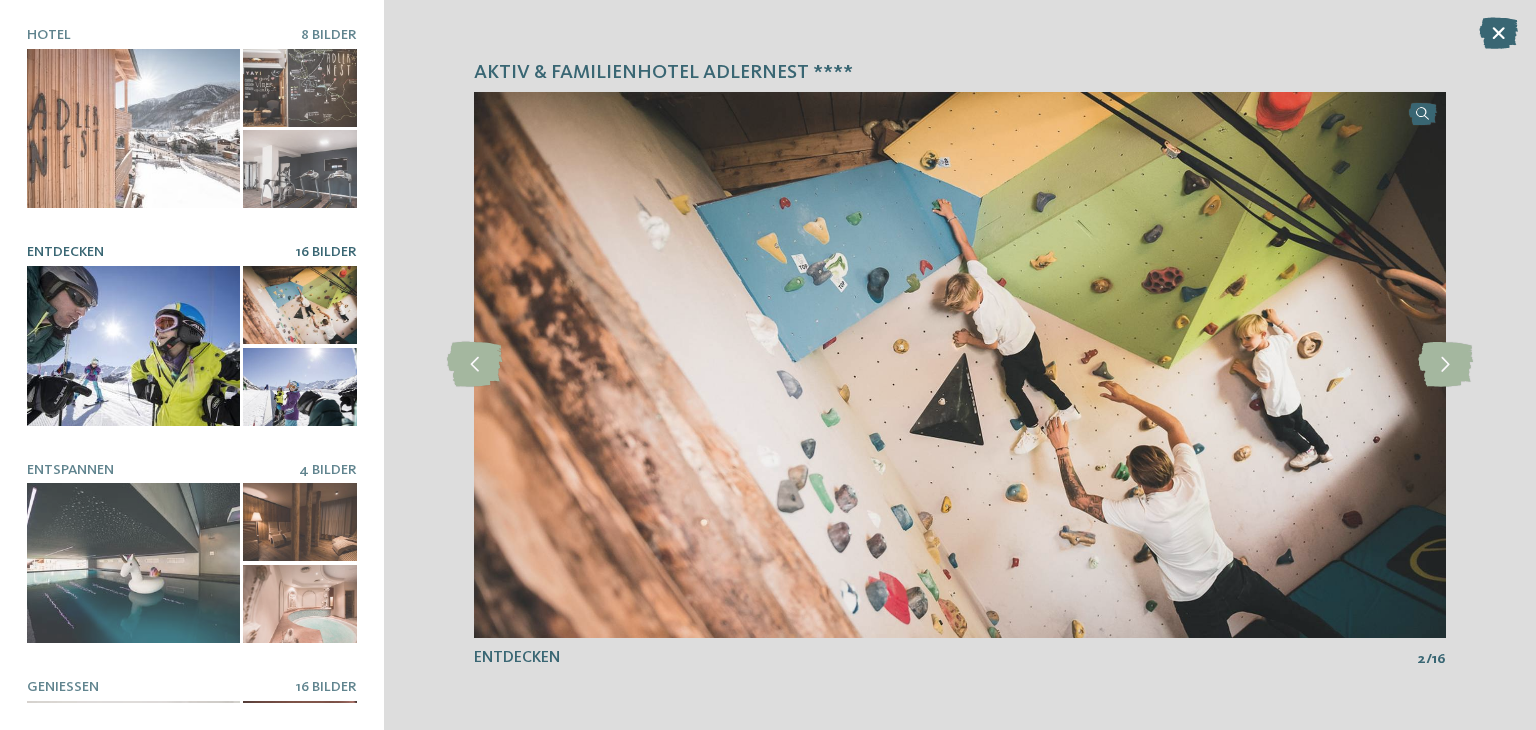 click at bounding box center [1498, 33] 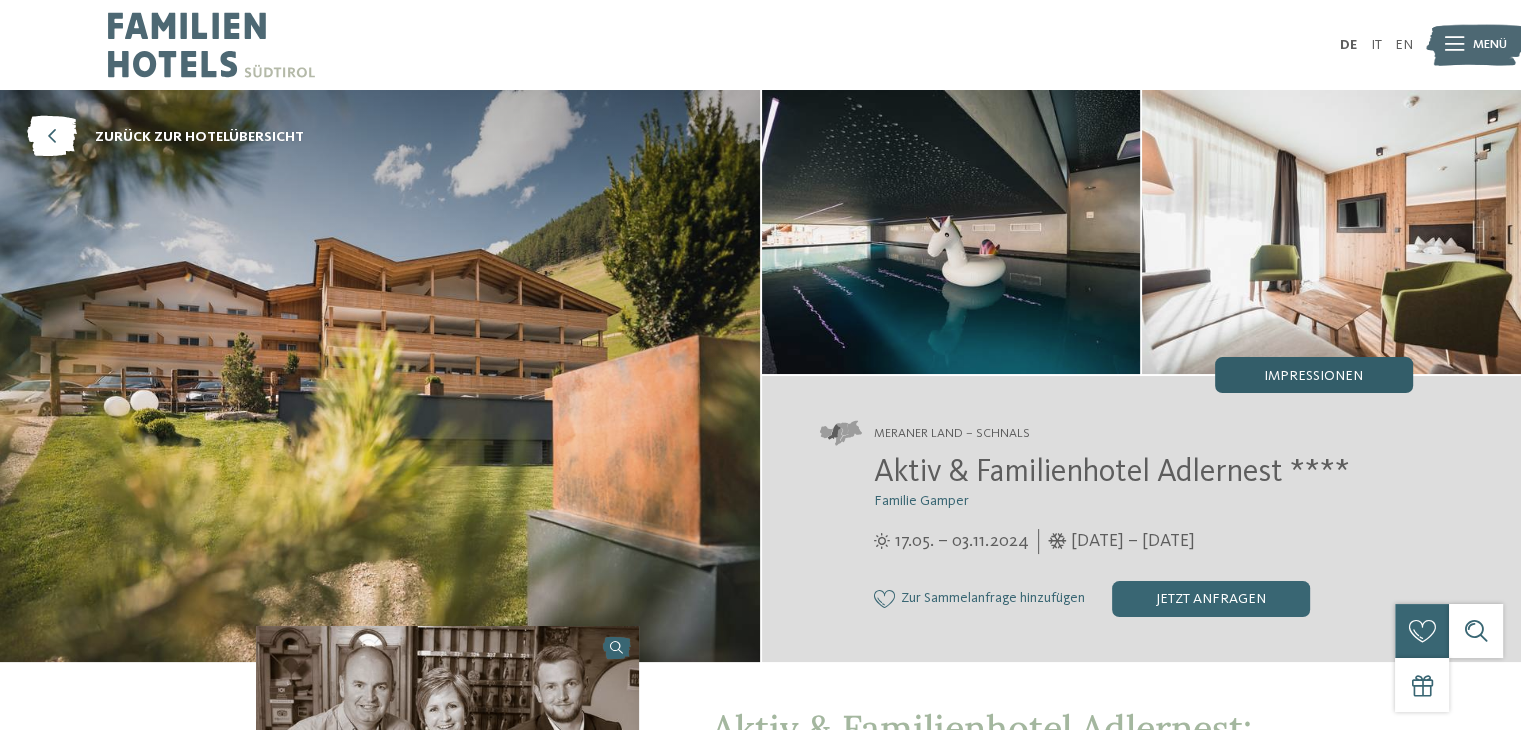 click on "Impressionen" at bounding box center (1314, 375) 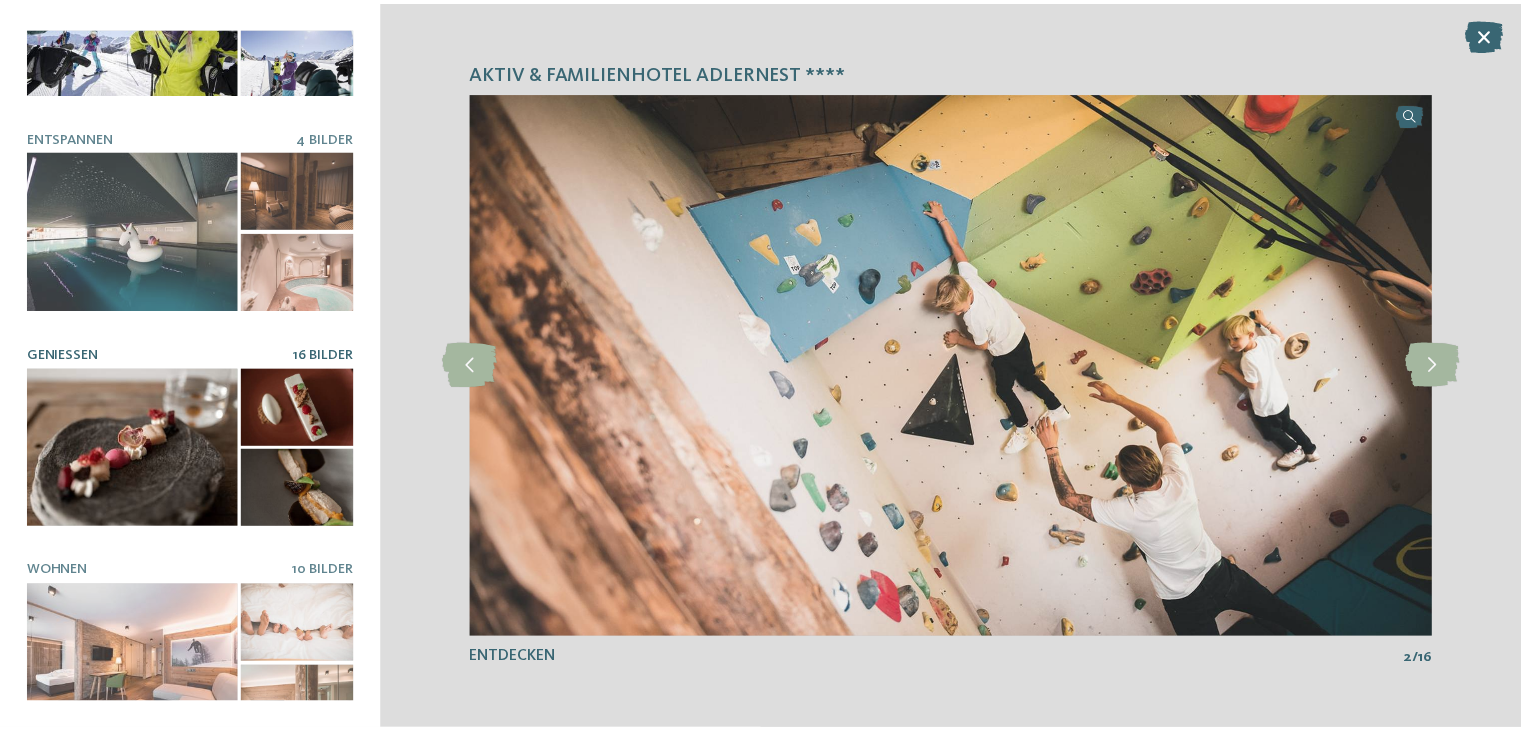 scroll, scrollTop: 349, scrollLeft: 0, axis: vertical 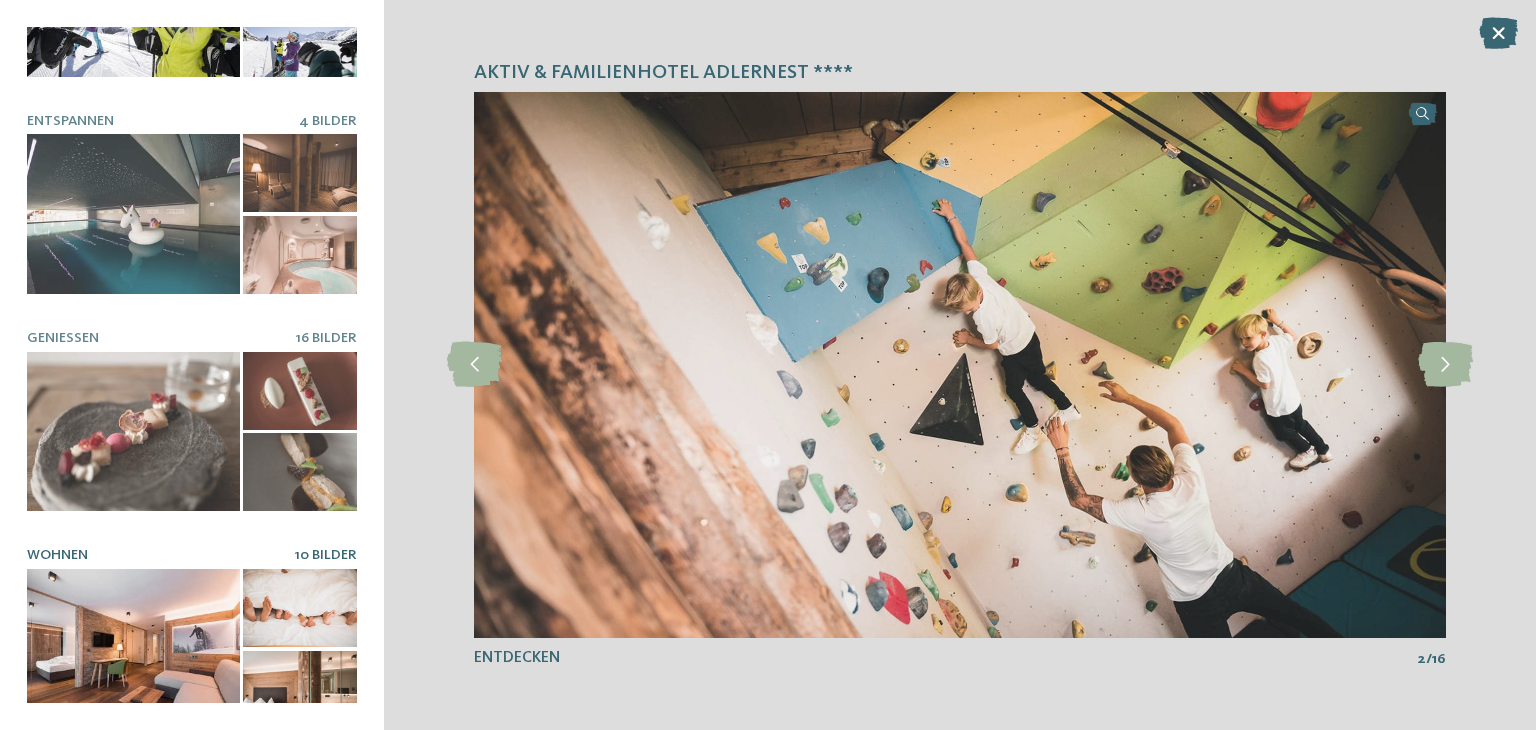 click at bounding box center [133, 649] 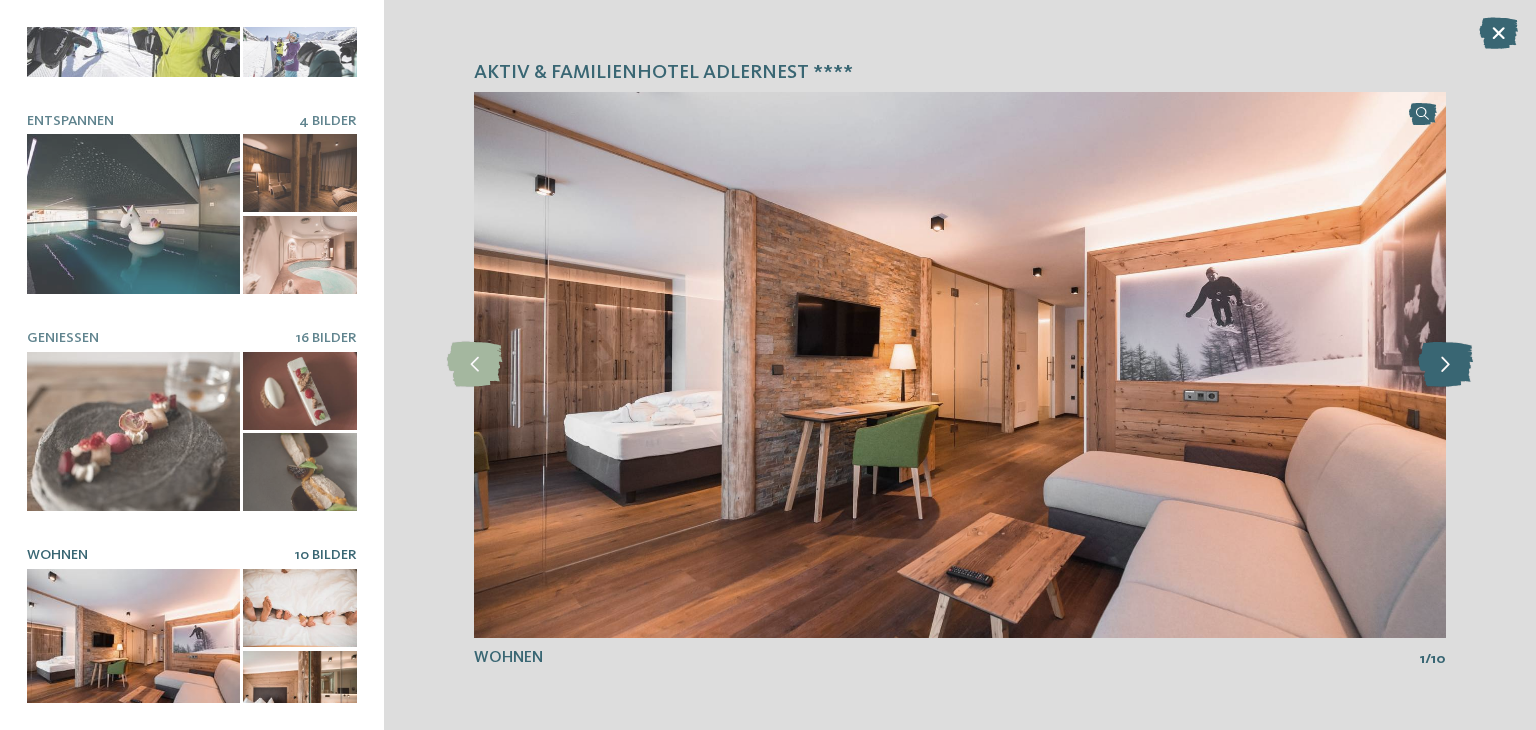click at bounding box center [1445, 364] 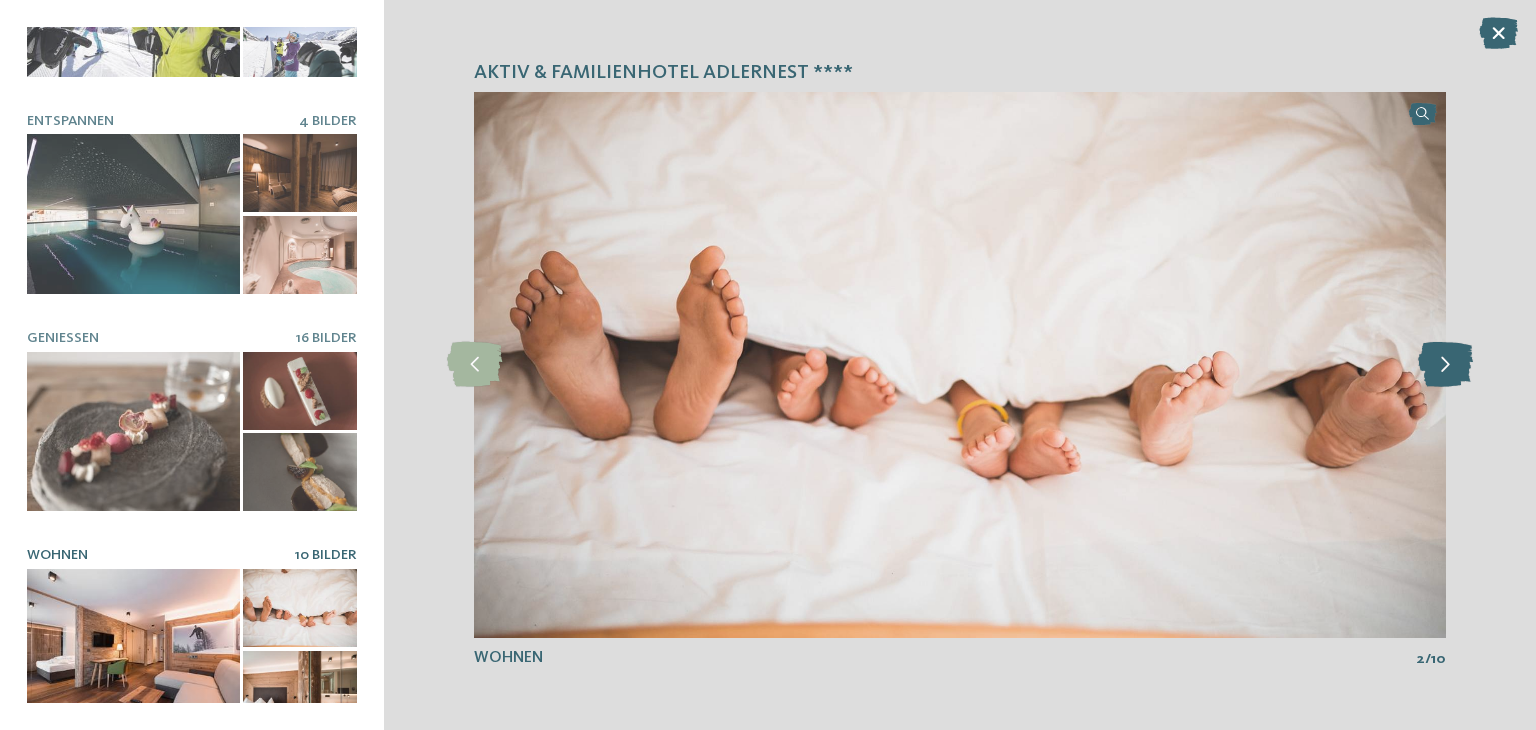 click at bounding box center (1445, 364) 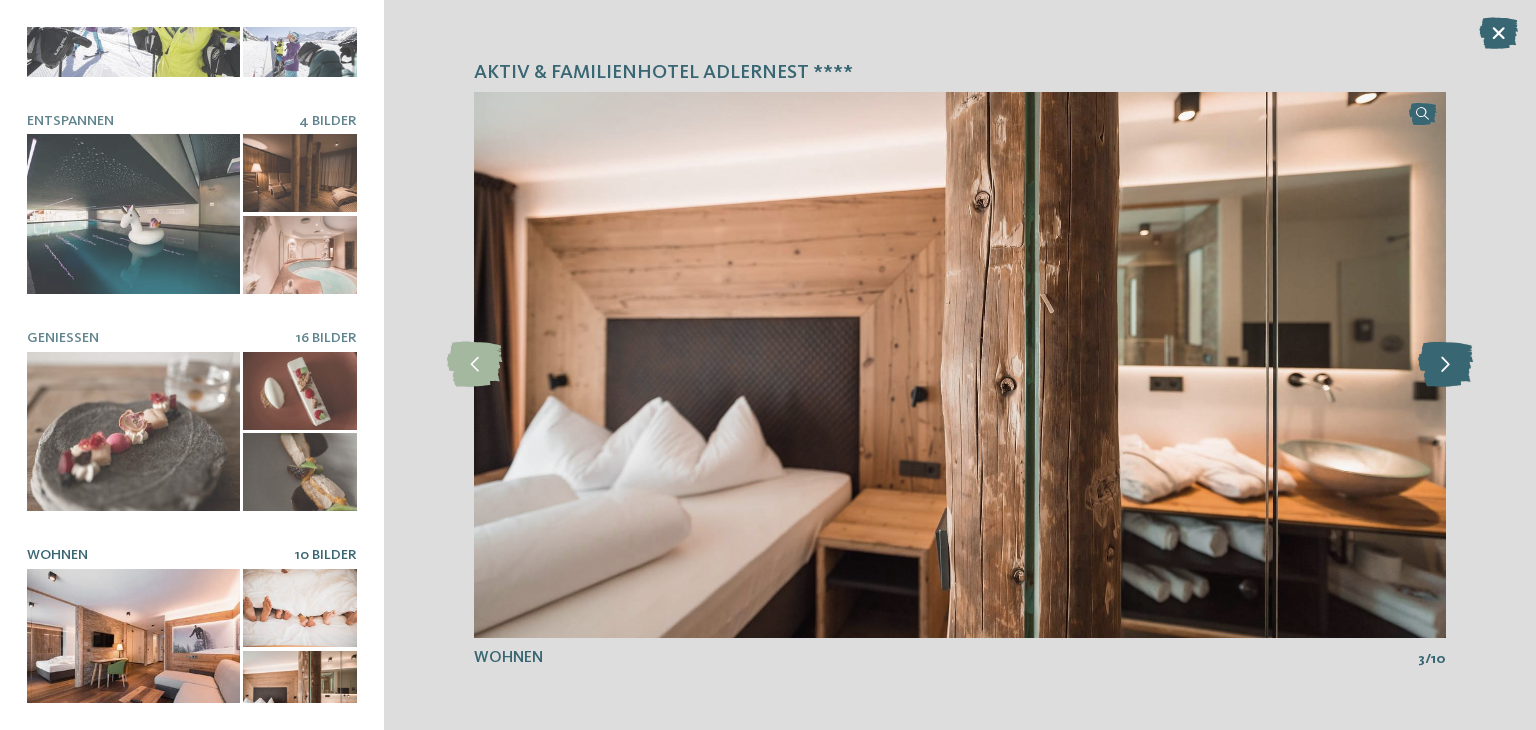 click at bounding box center [1445, 364] 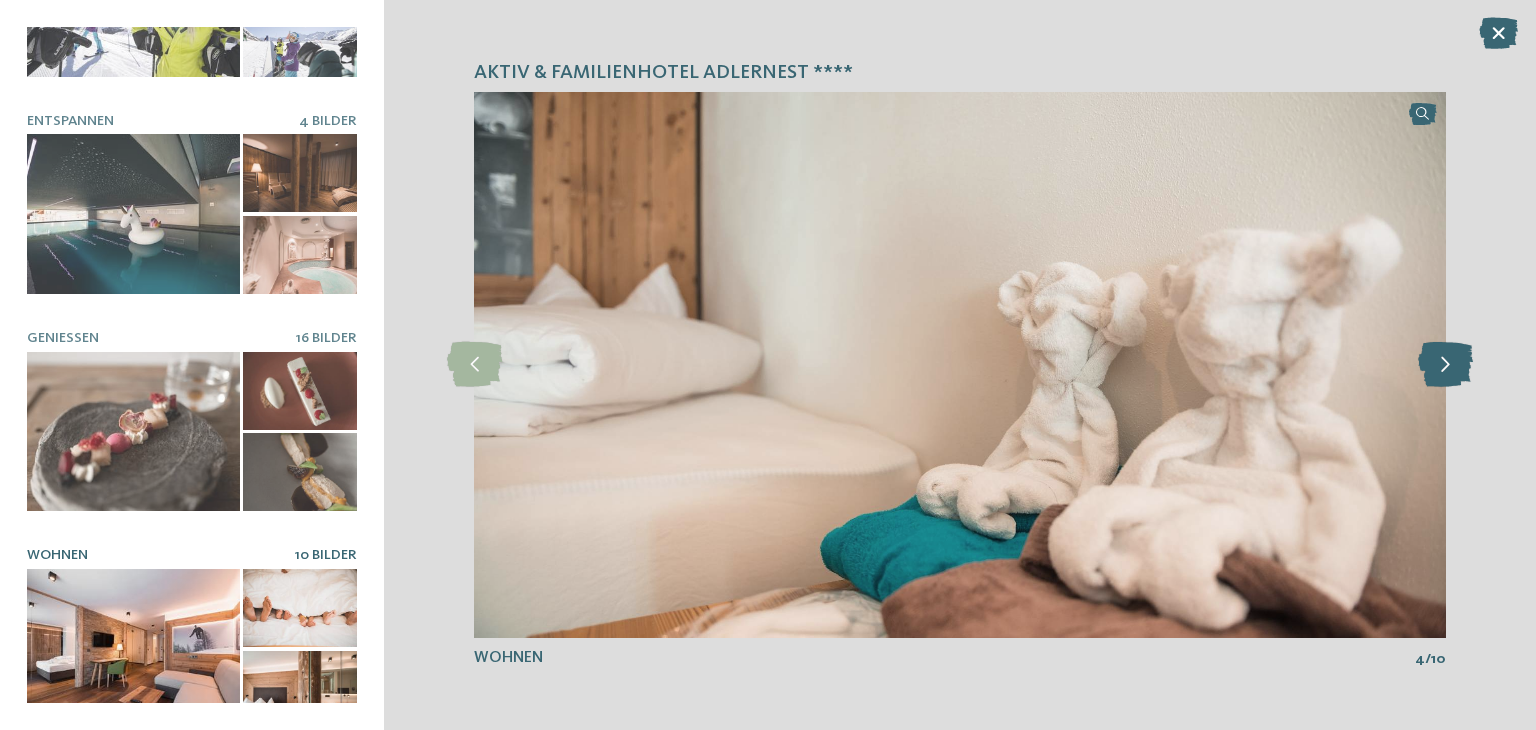 click at bounding box center [1445, 364] 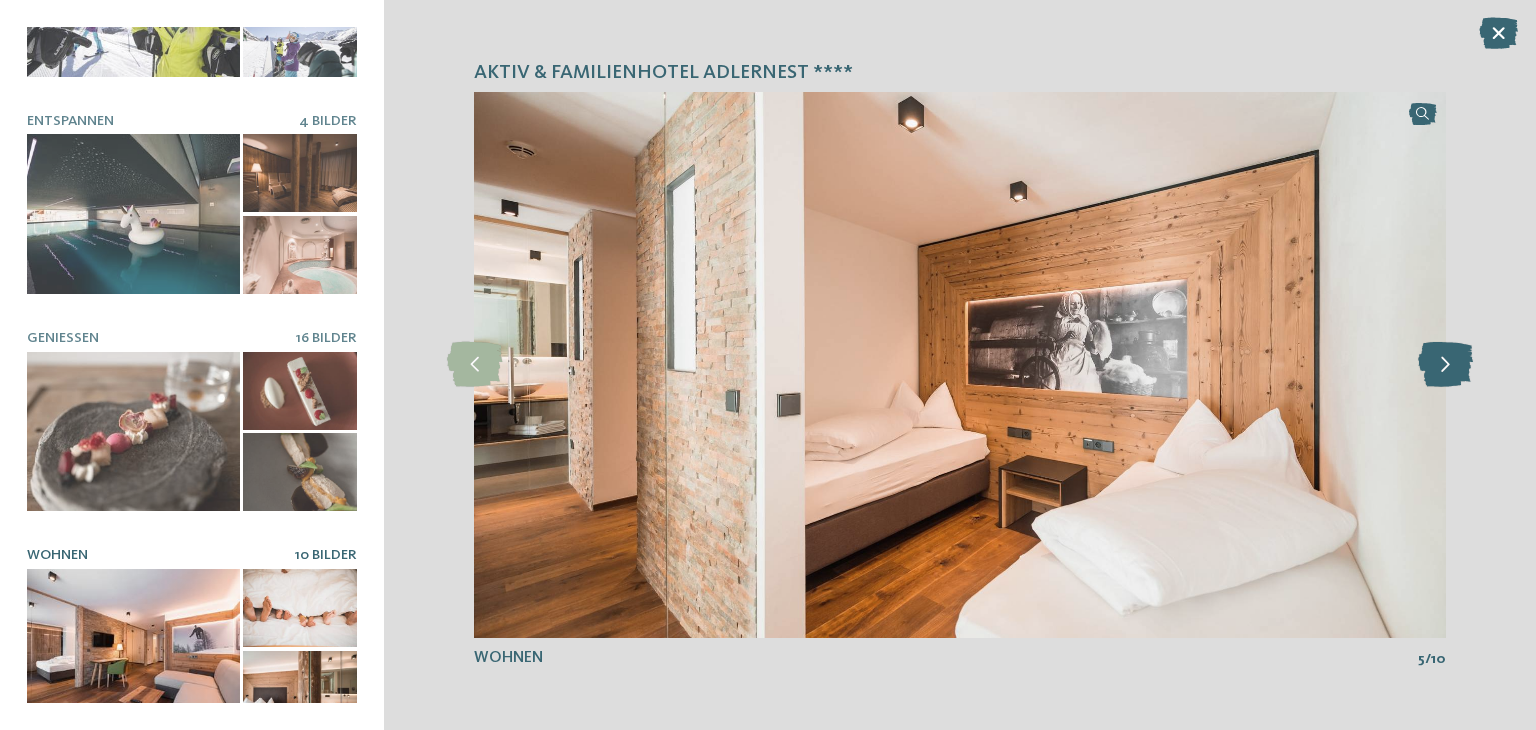 click at bounding box center (1445, 364) 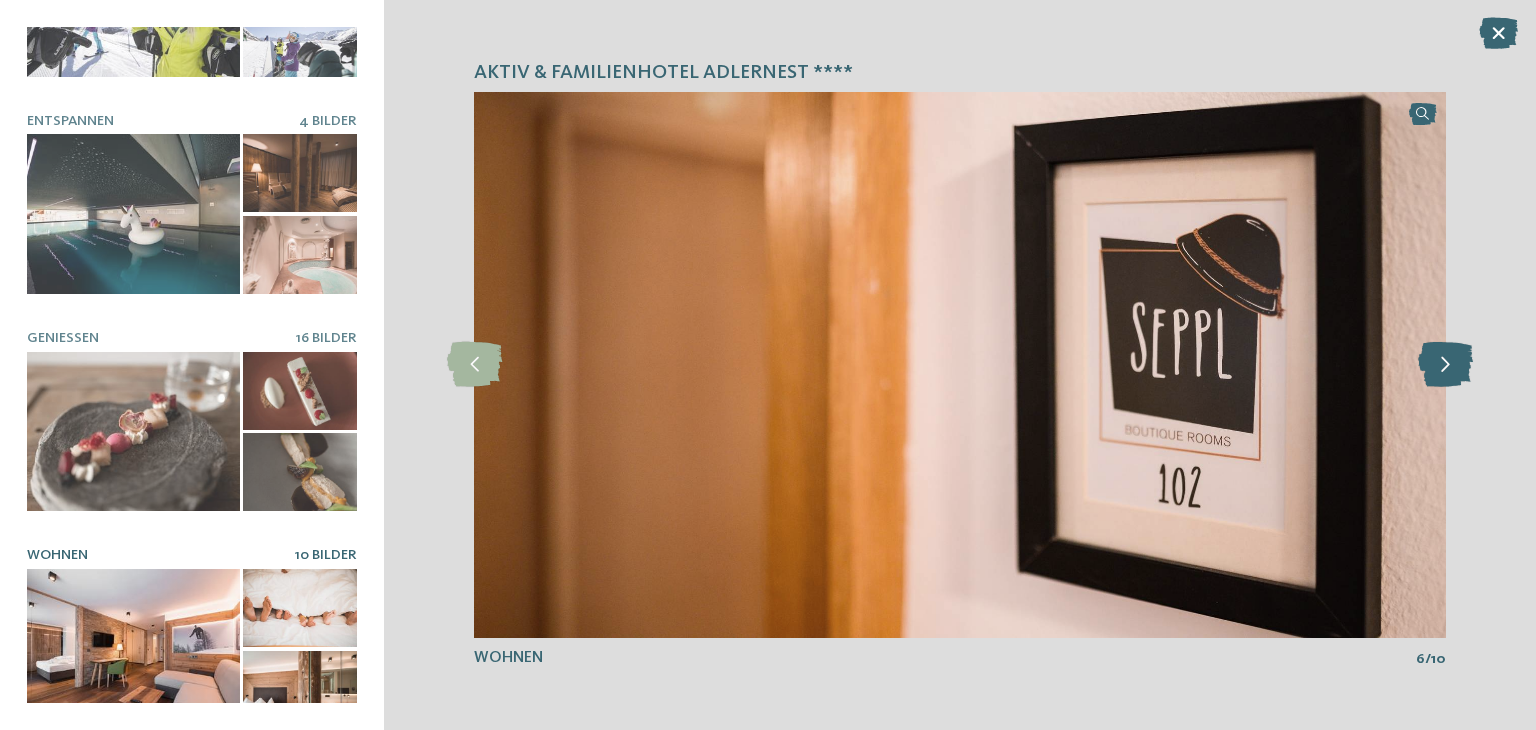 click at bounding box center [1445, 364] 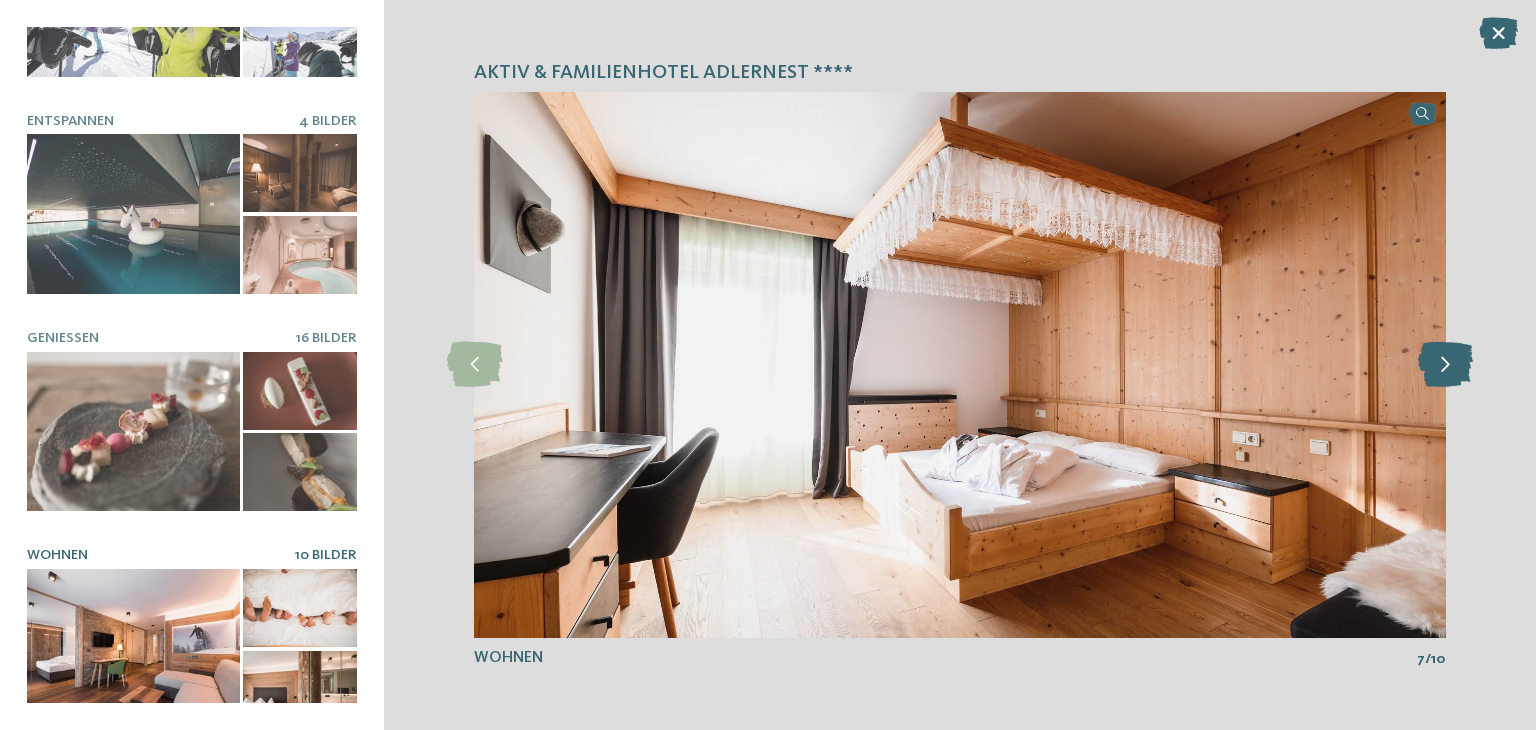 click at bounding box center [1445, 364] 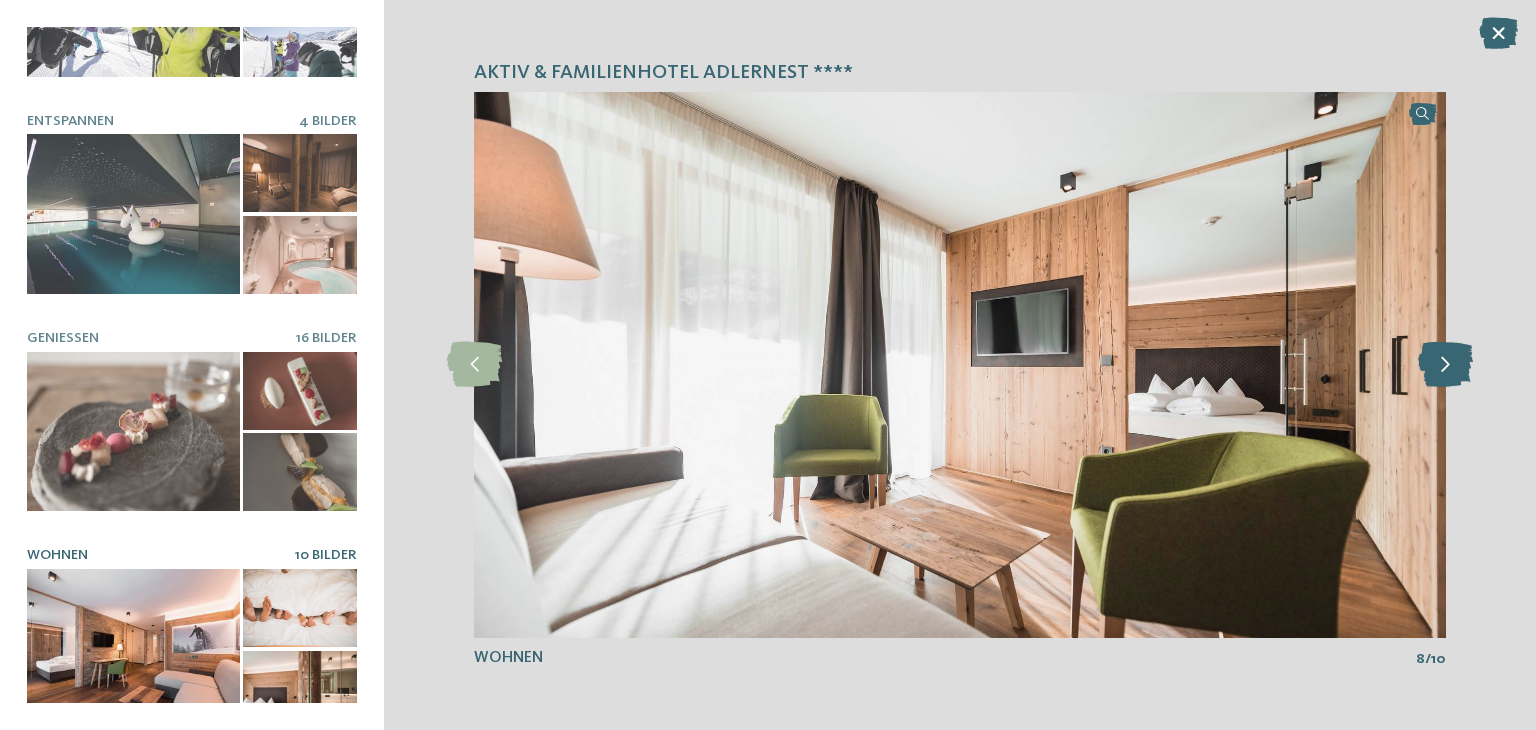 click at bounding box center [1445, 364] 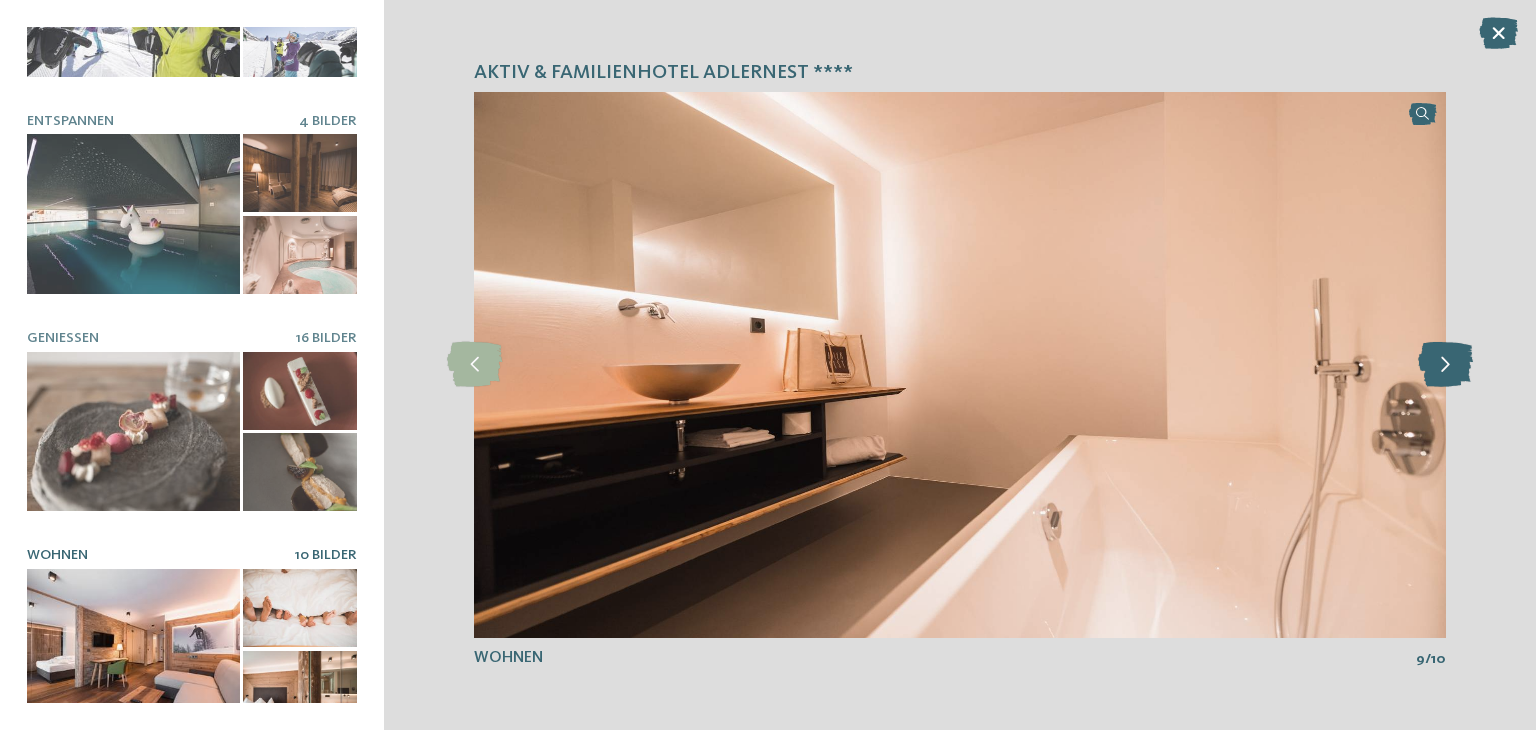 click at bounding box center [1445, 364] 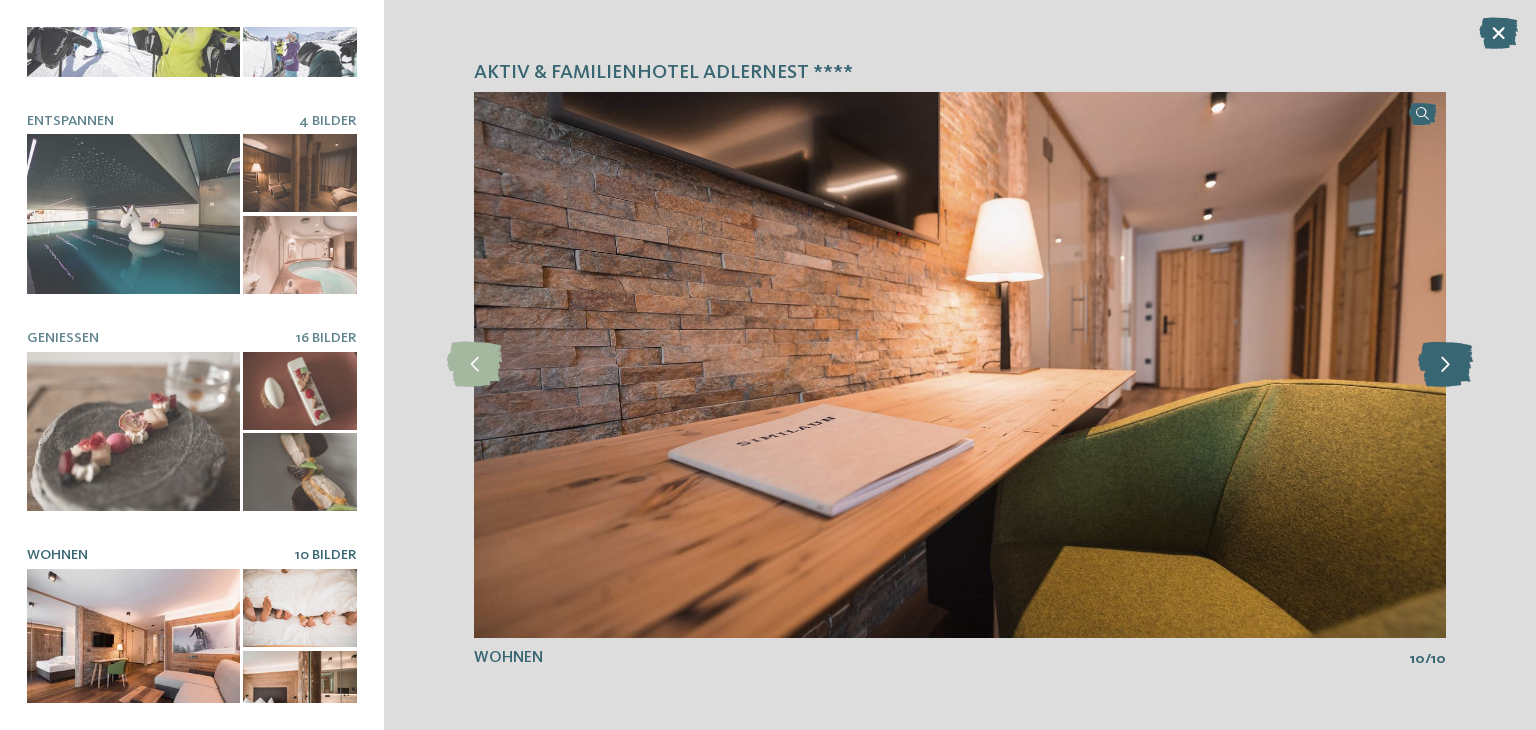 click at bounding box center (1445, 364) 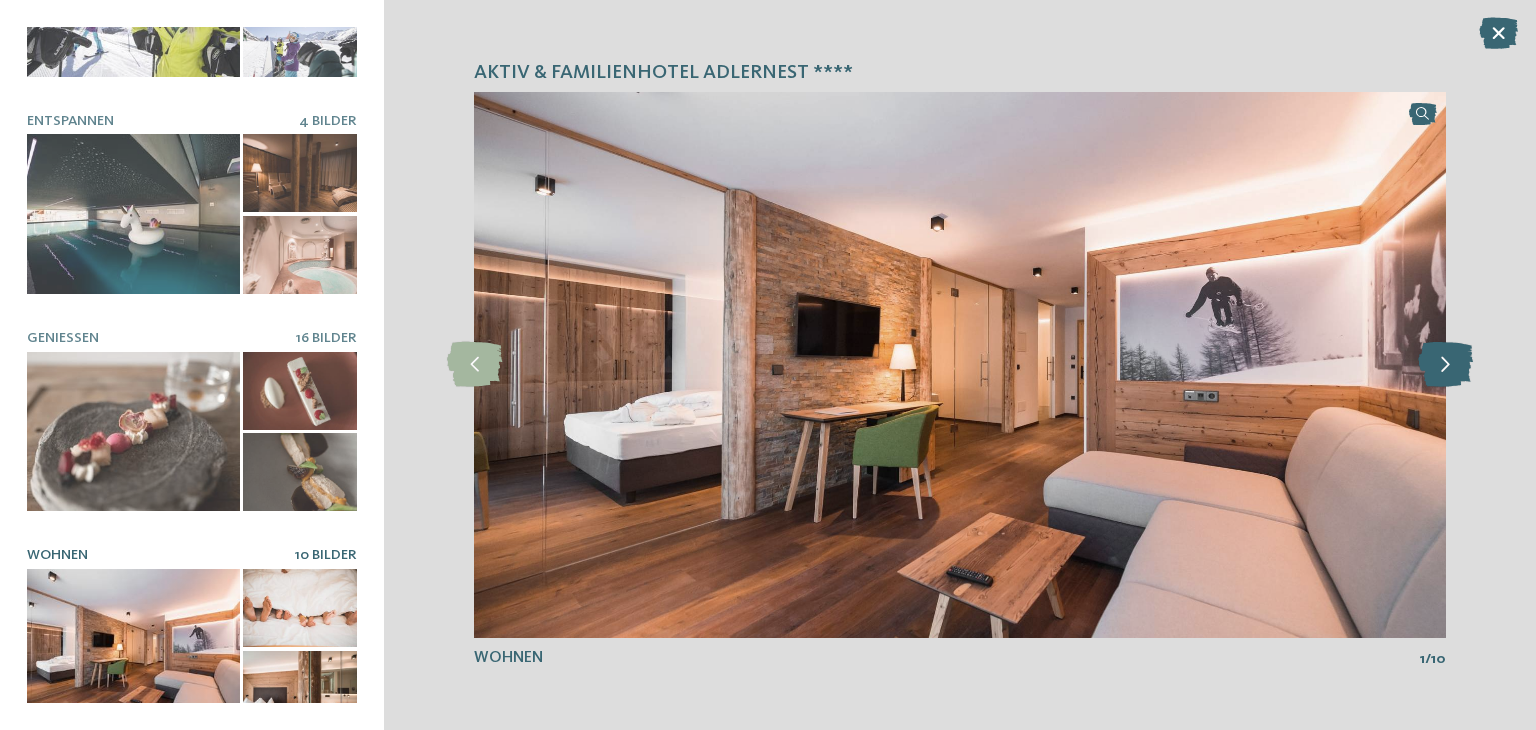 click at bounding box center [1445, 364] 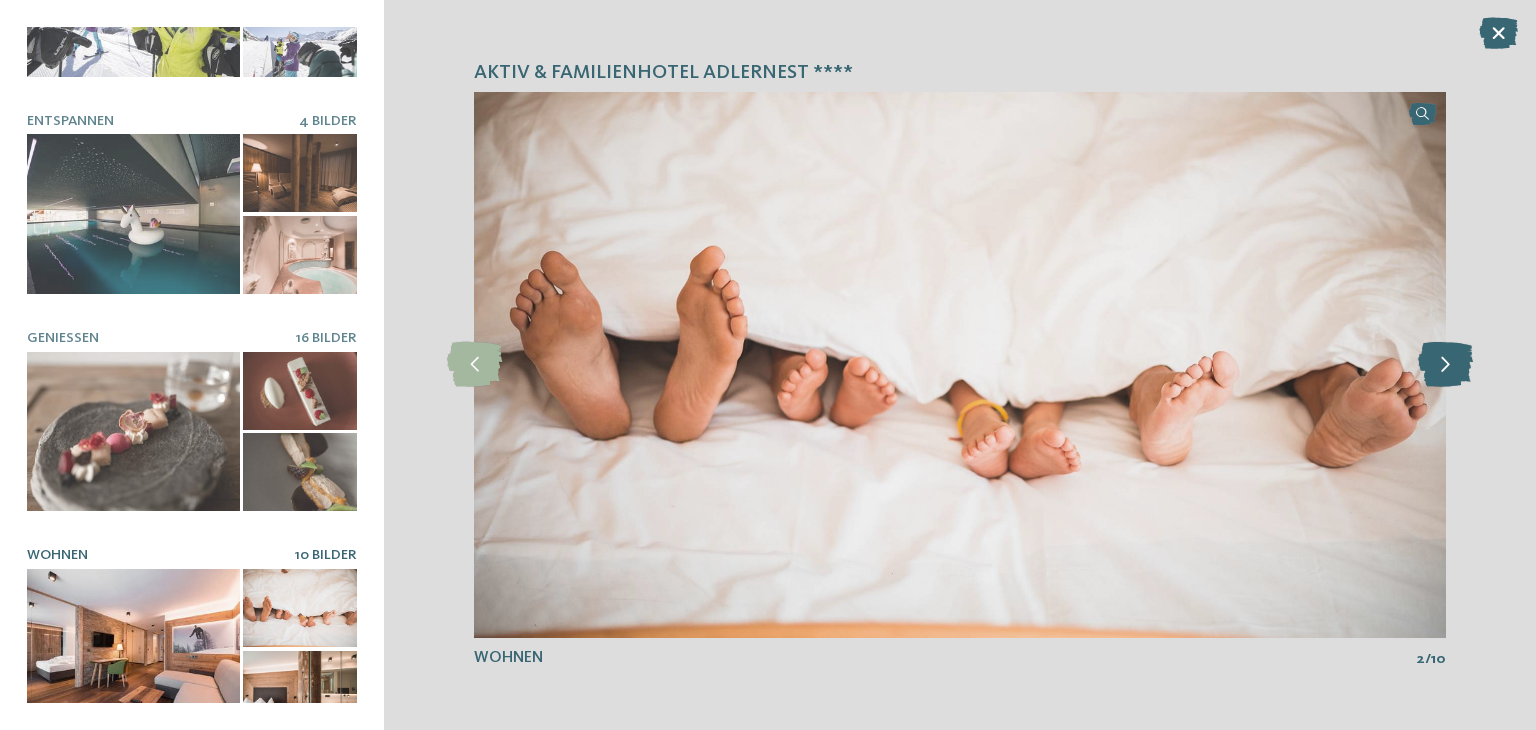 click at bounding box center (1445, 364) 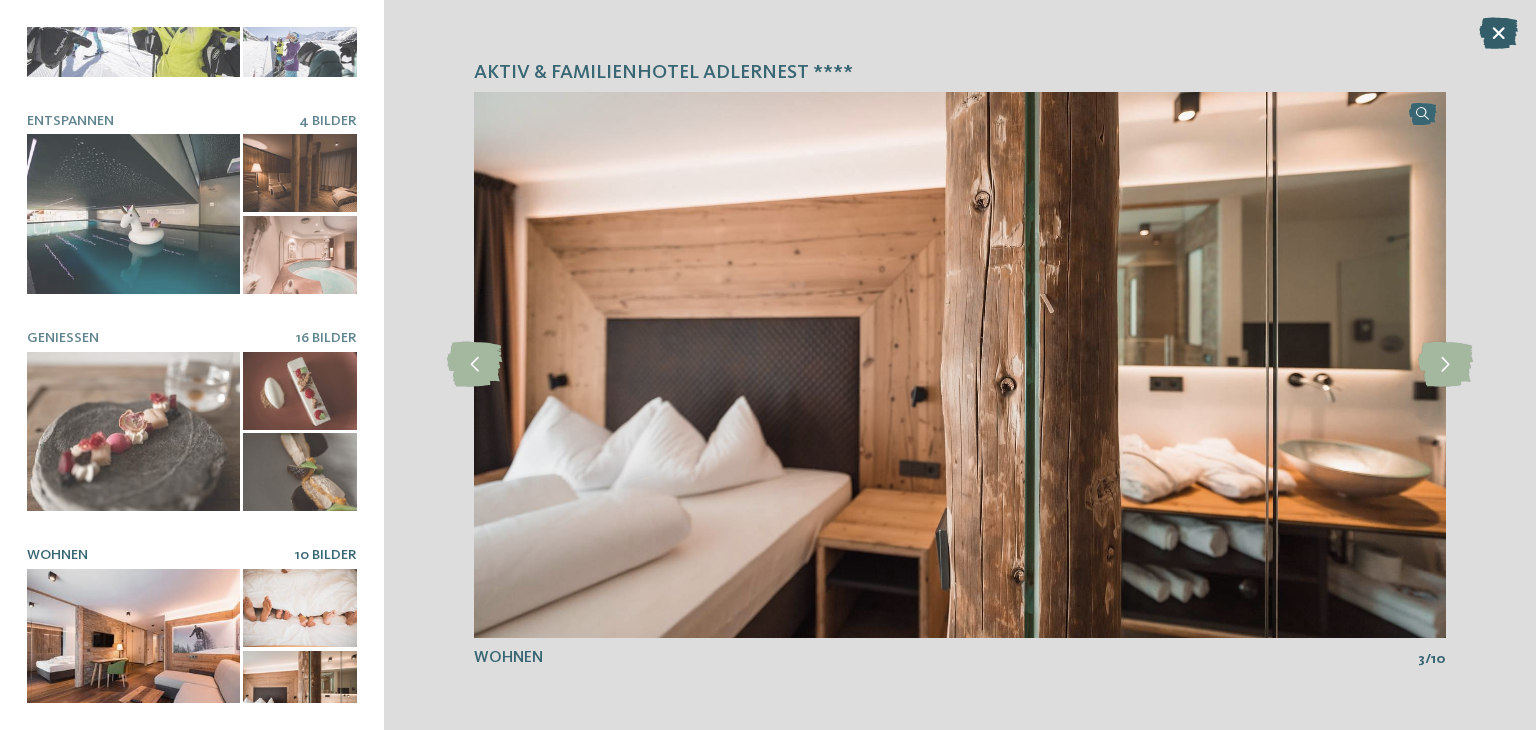 click at bounding box center [1498, 33] 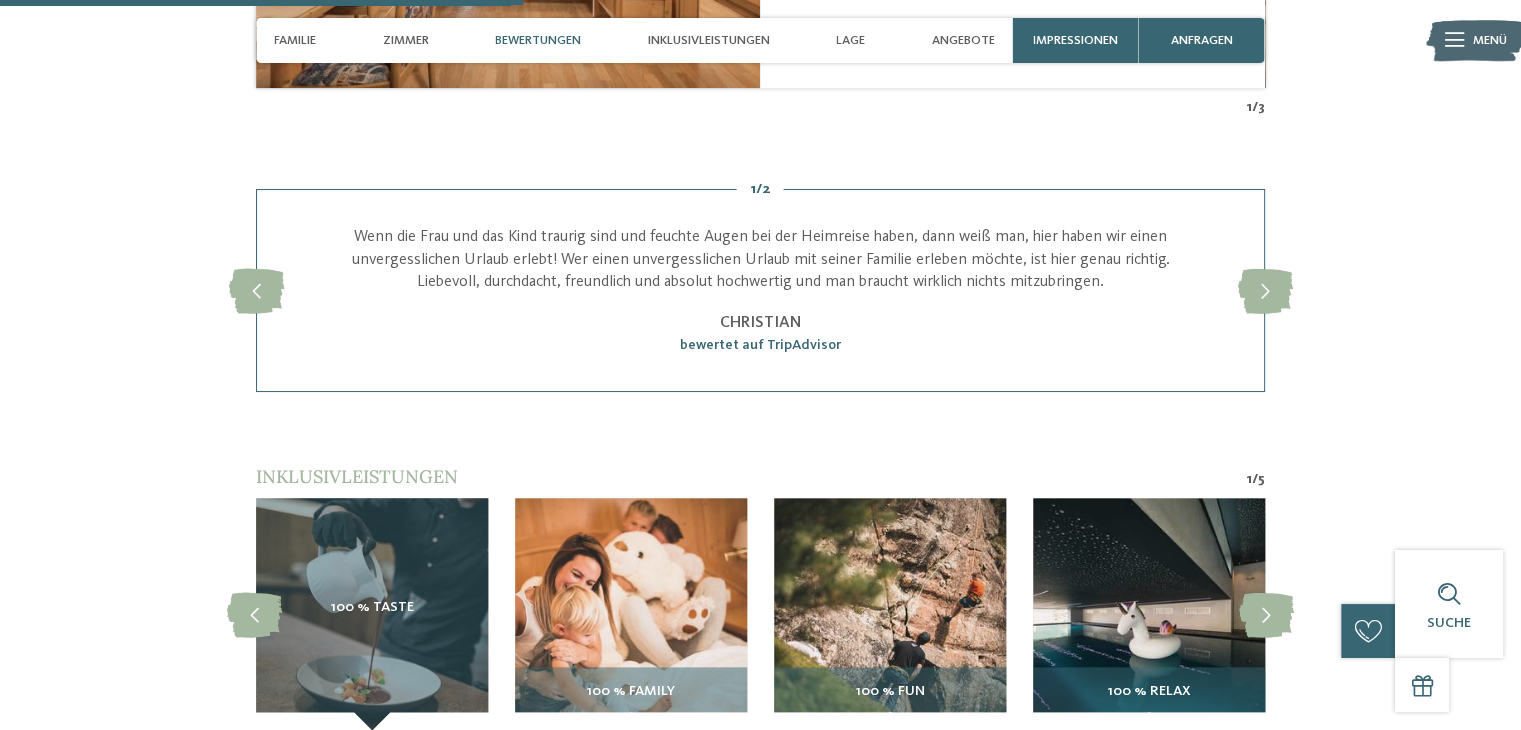 scroll, scrollTop: 1800, scrollLeft: 0, axis: vertical 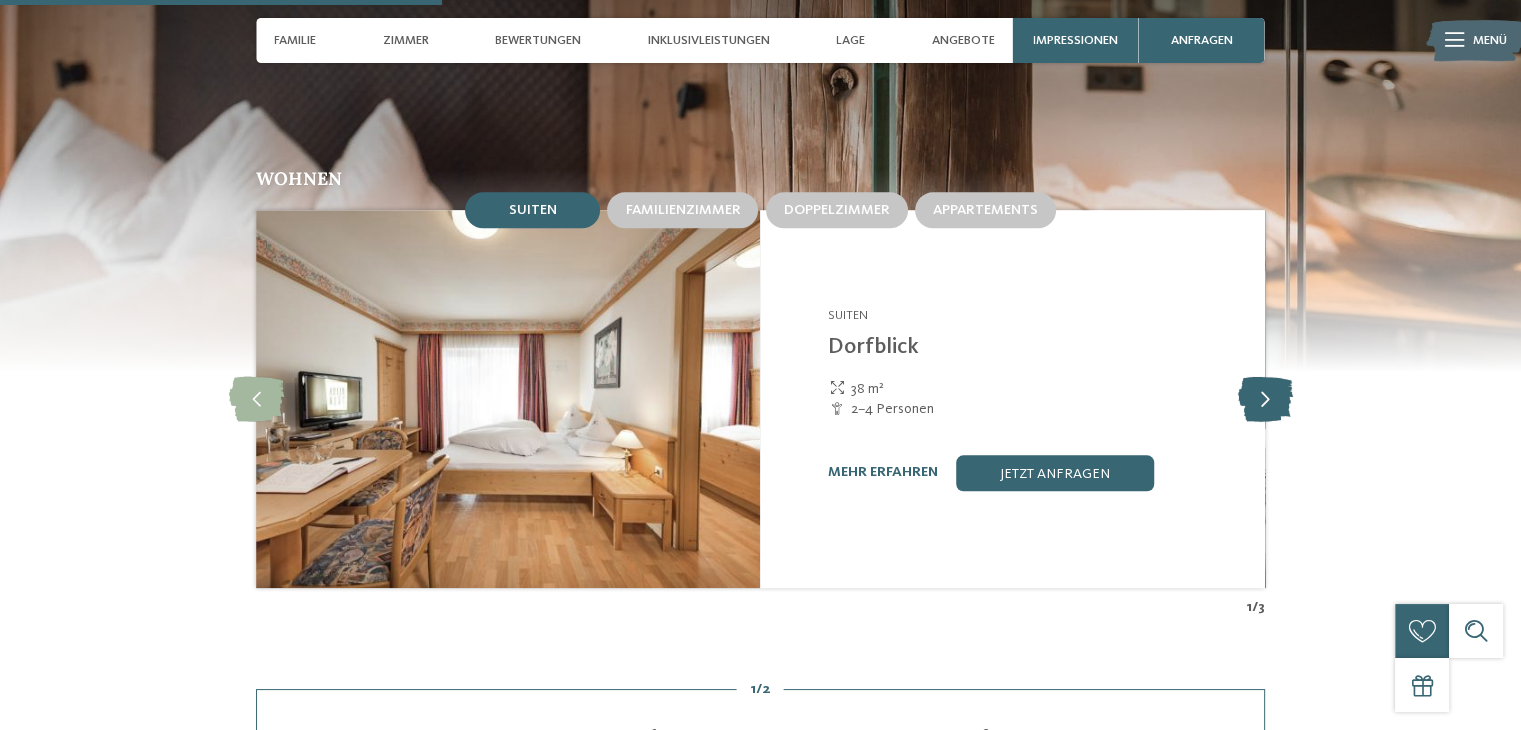 click at bounding box center [1264, 398] 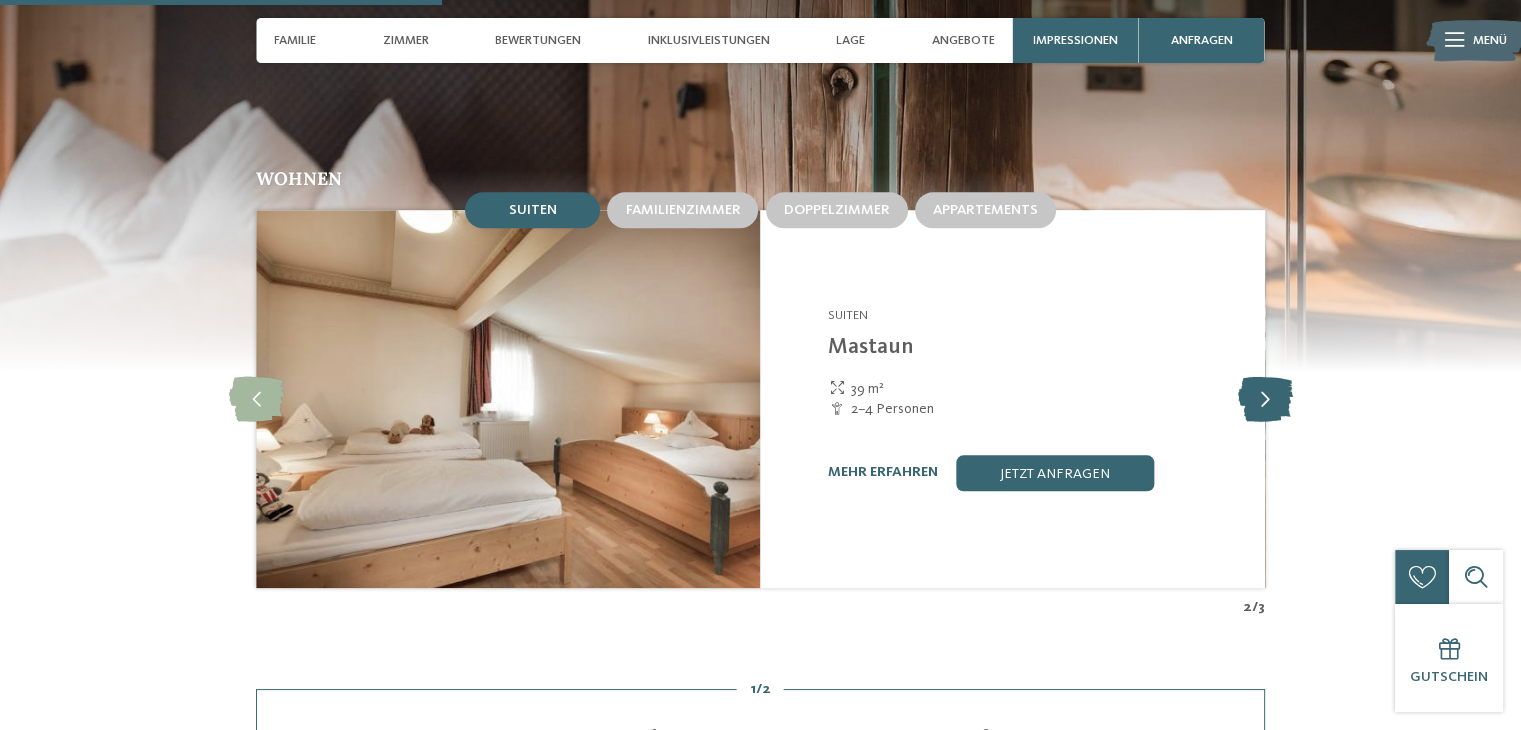 click at bounding box center (1264, 398) 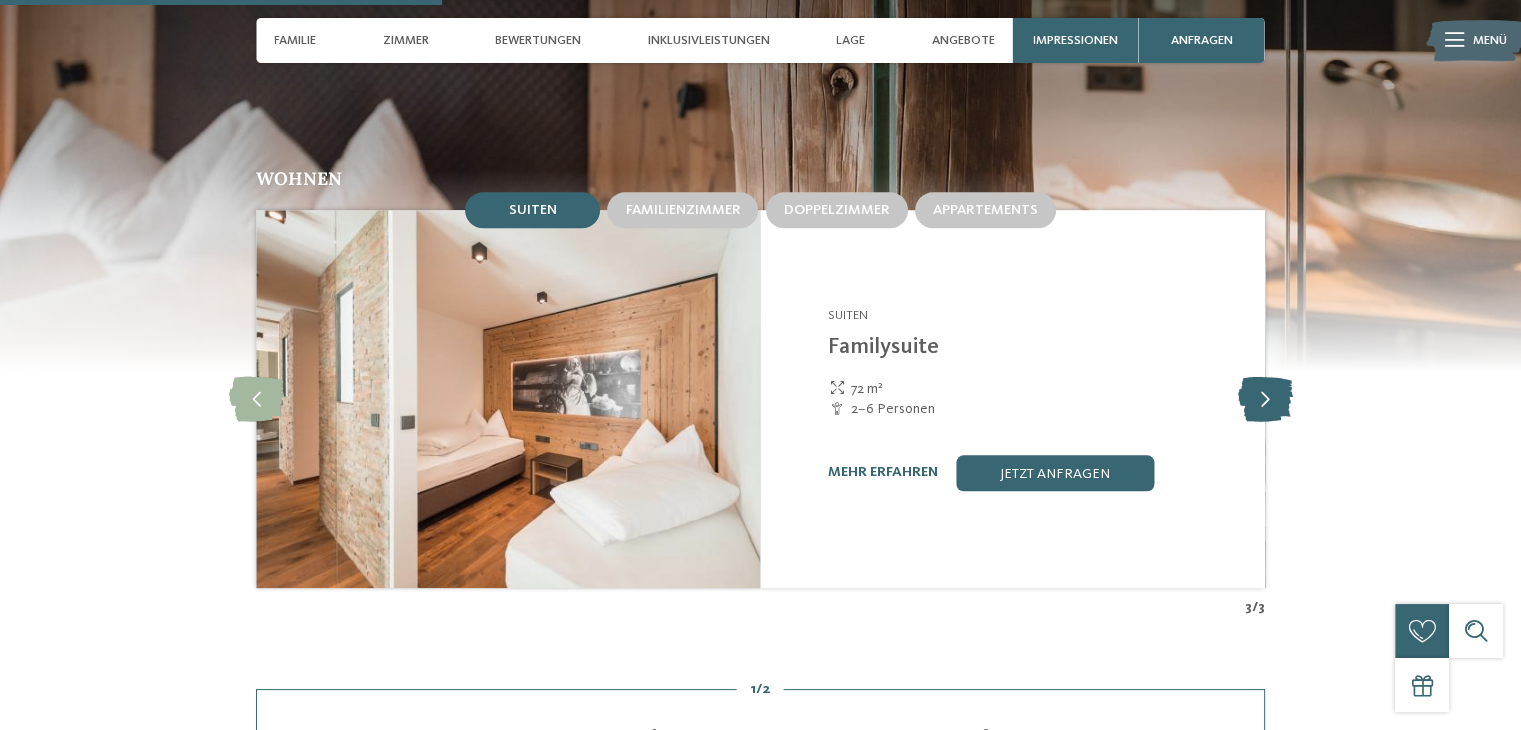click at bounding box center [1264, 398] 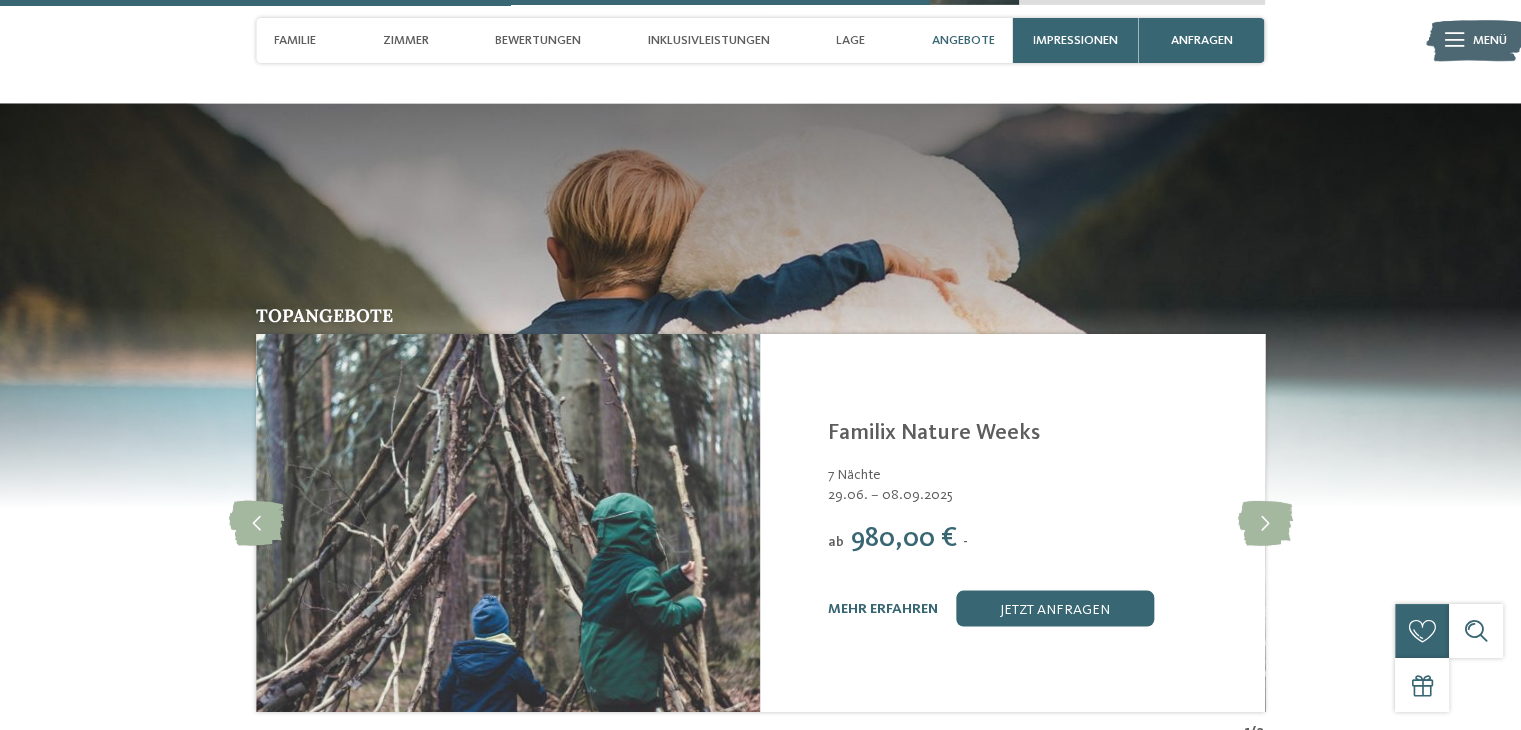 scroll, scrollTop: 3900, scrollLeft: 0, axis: vertical 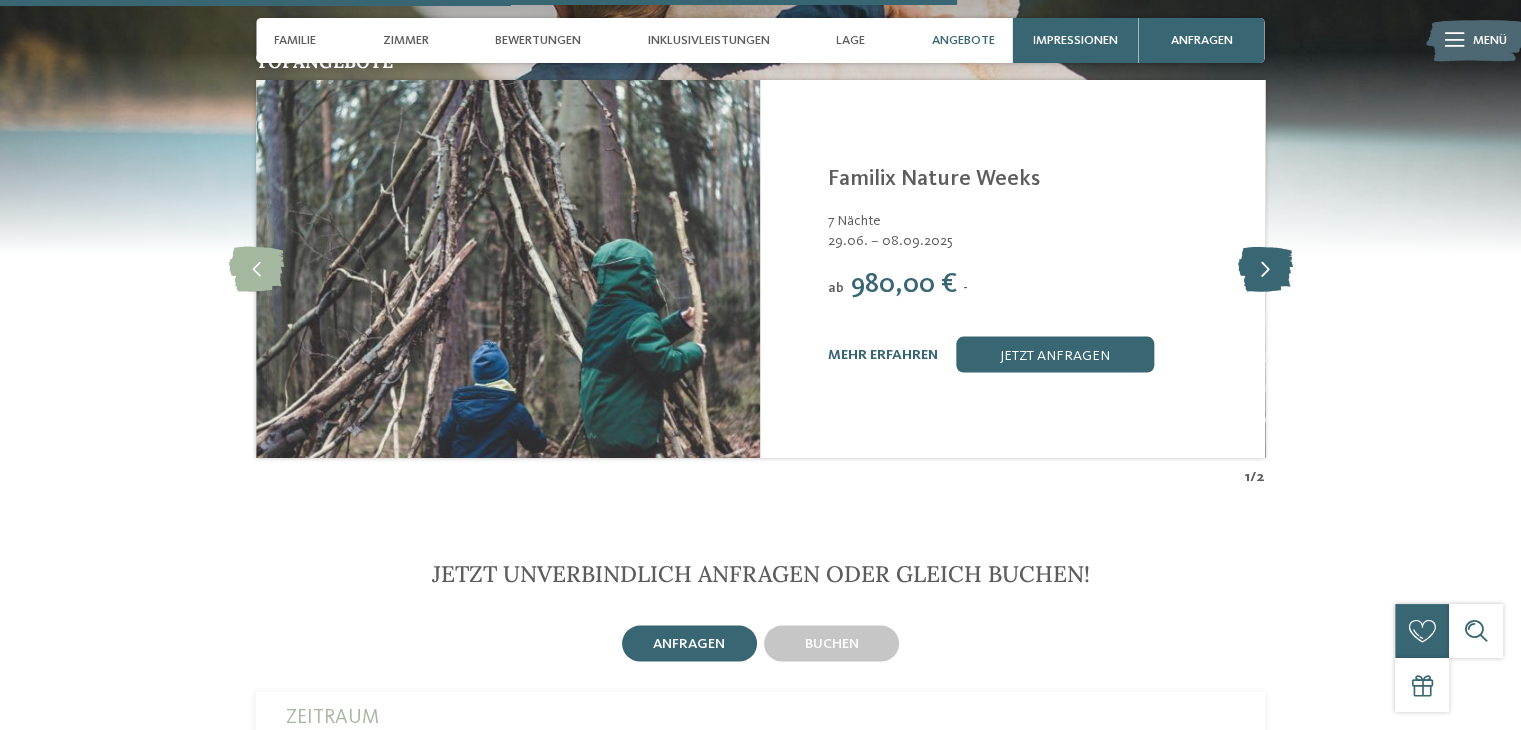 click at bounding box center (1264, 269) 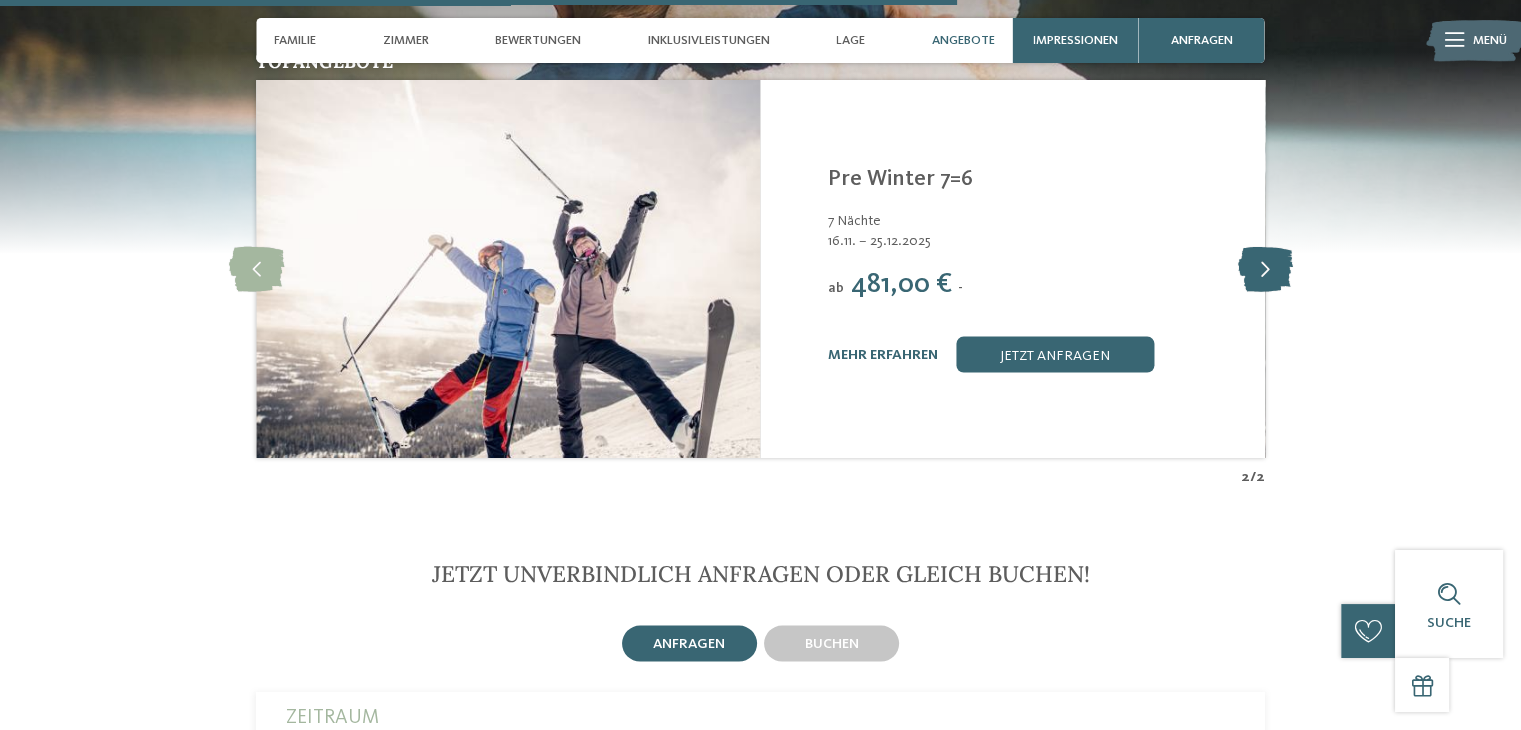click at bounding box center [1264, 269] 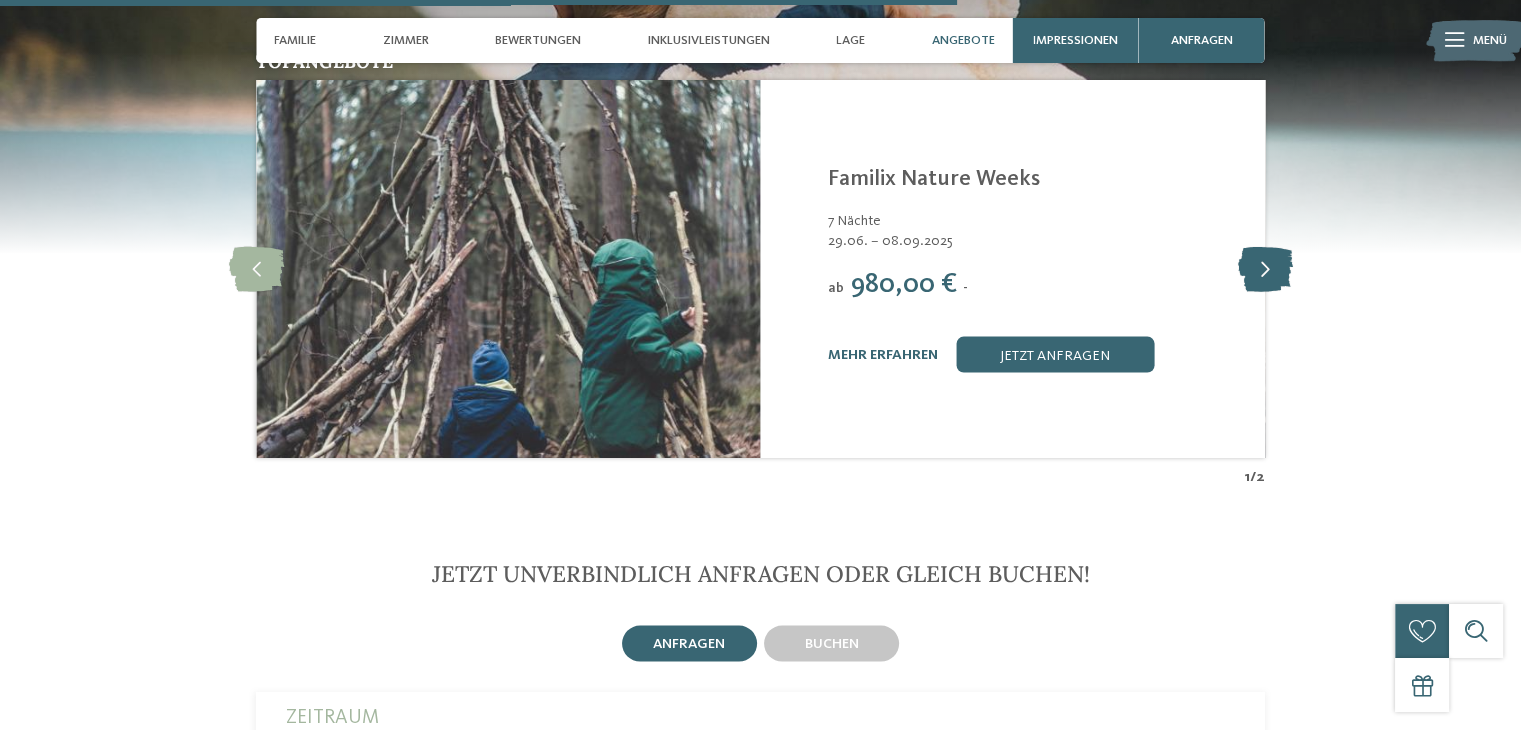 click at bounding box center (1264, 269) 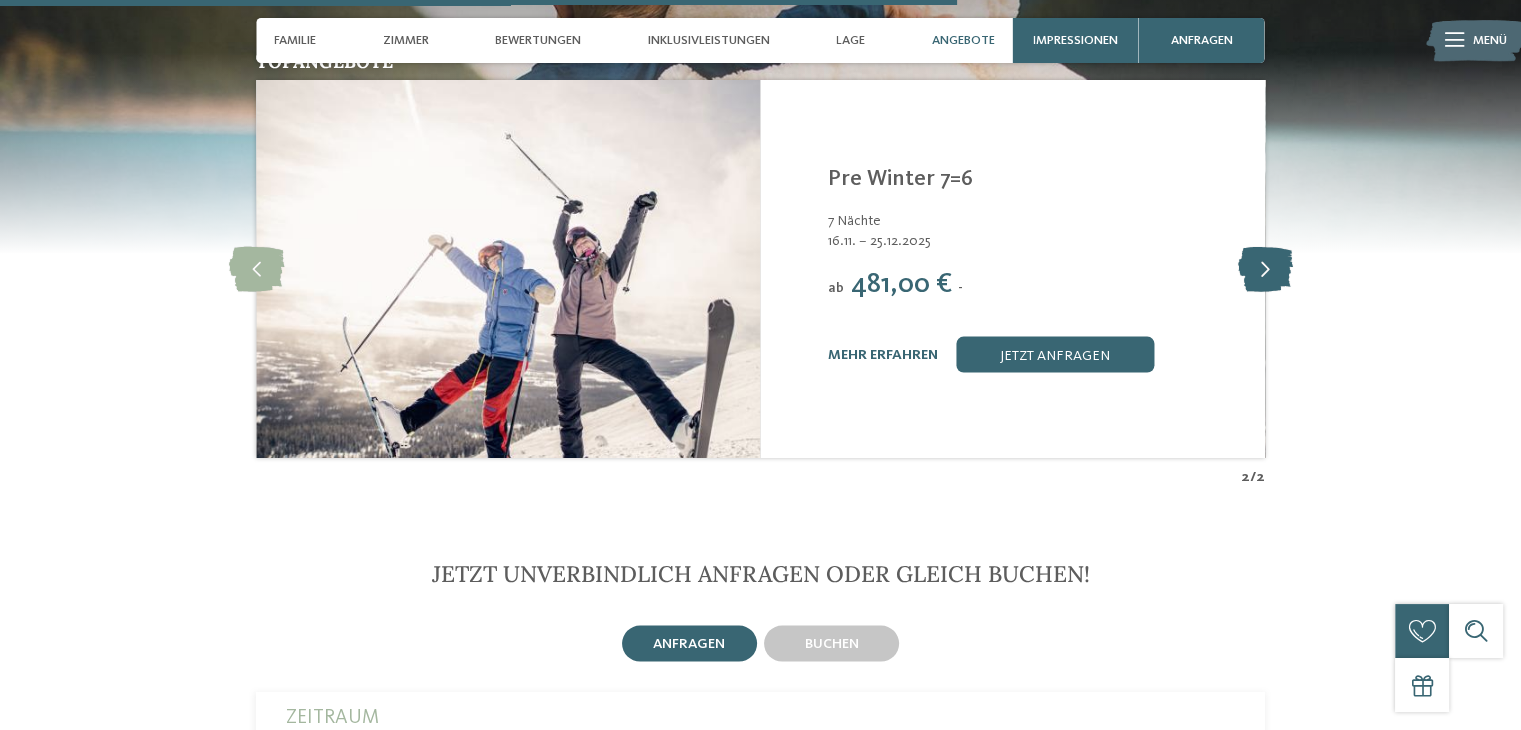 click at bounding box center (1264, 269) 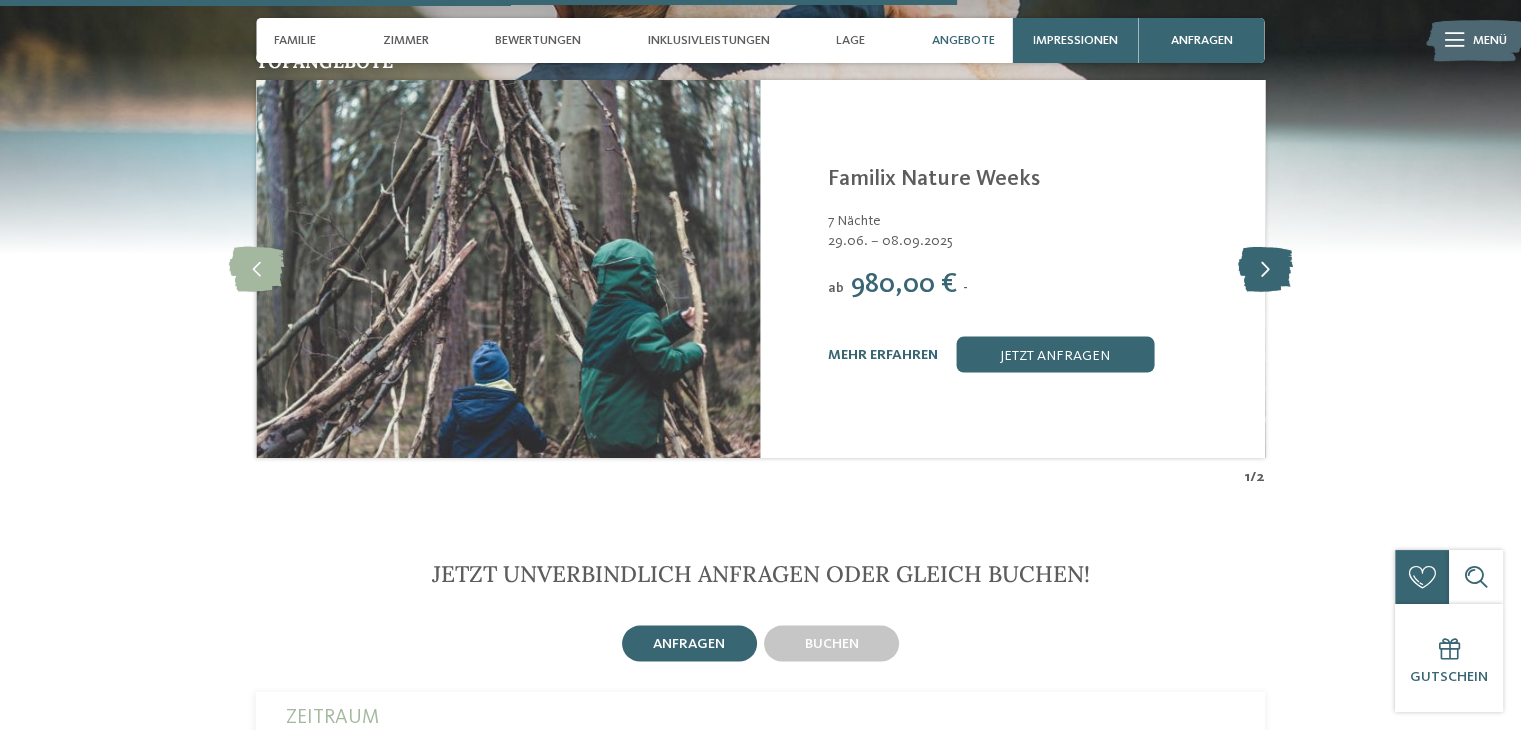 click at bounding box center (1264, 269) 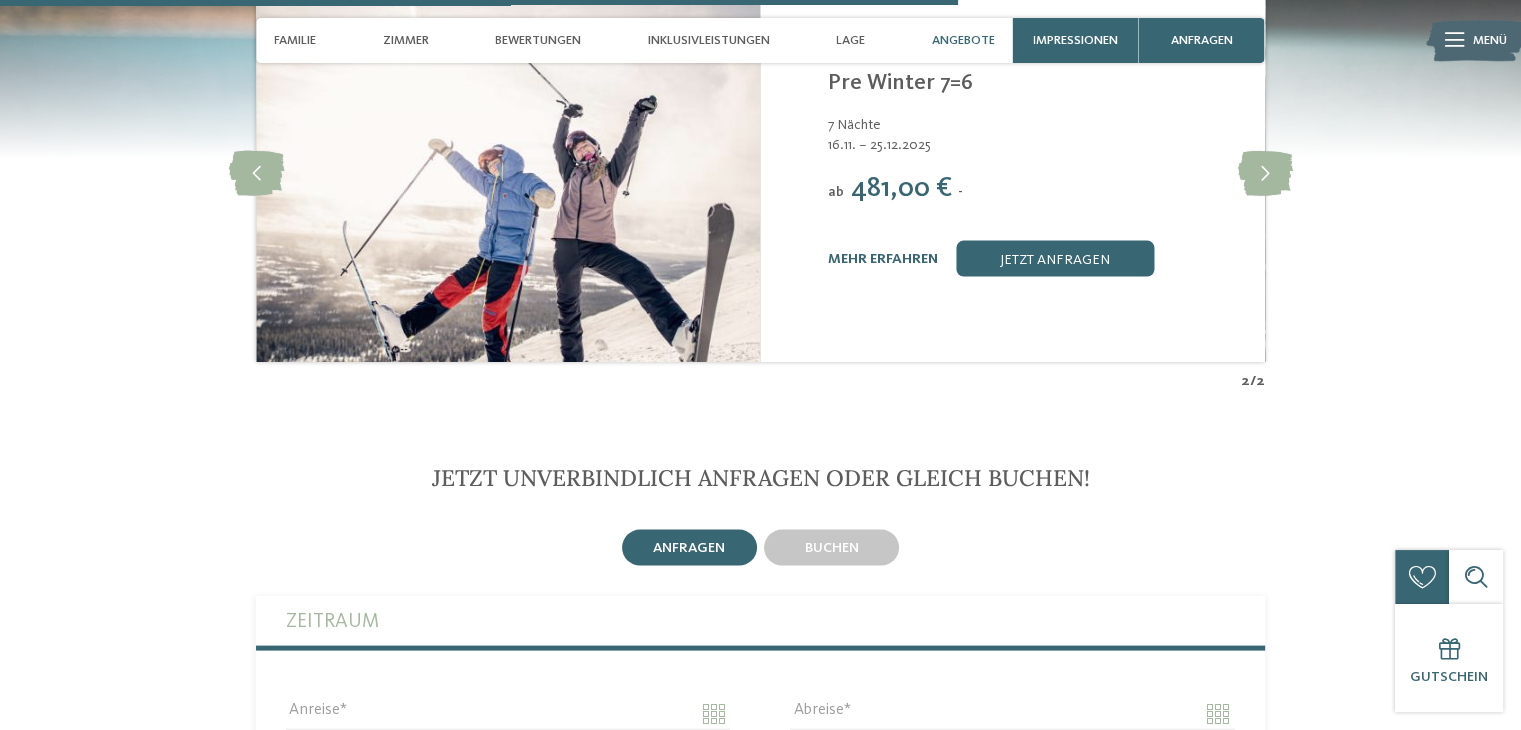 scroll, scrollTop: 4100, scrollLeft: 0, axis: vertical 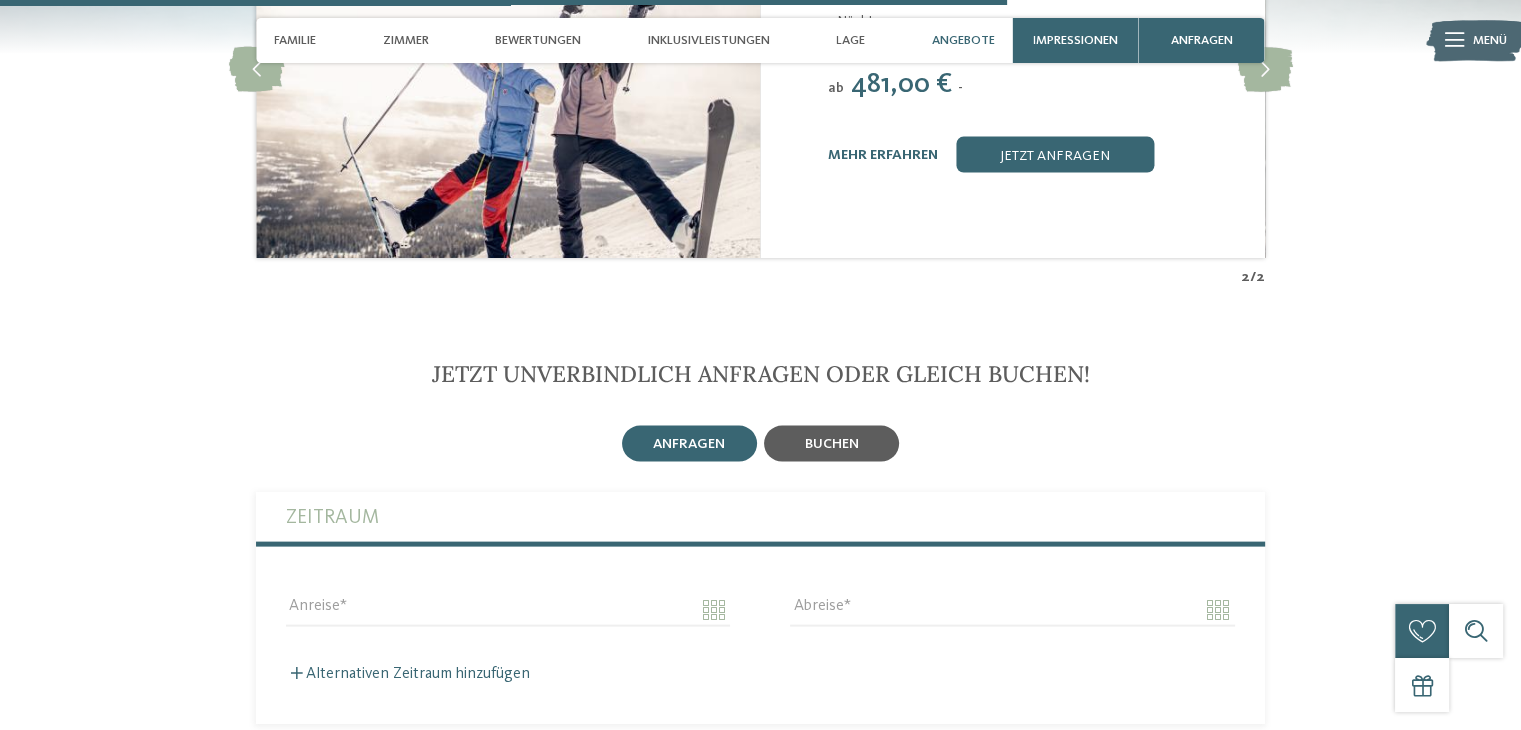 click on "buchen" at bounding box center (832, 444) 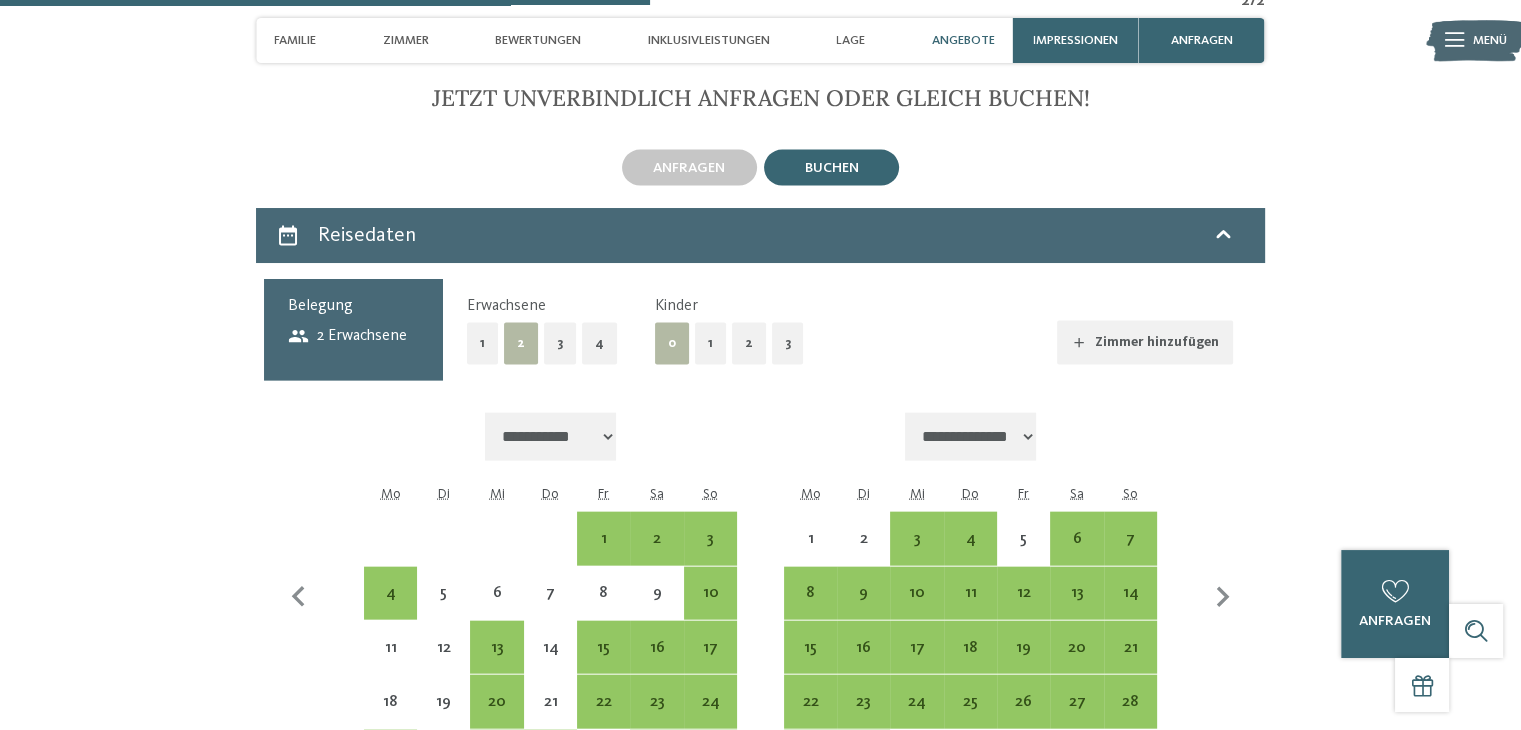 scroll, scrollTop: 4400, scrollLeft: 0, axis: vertical 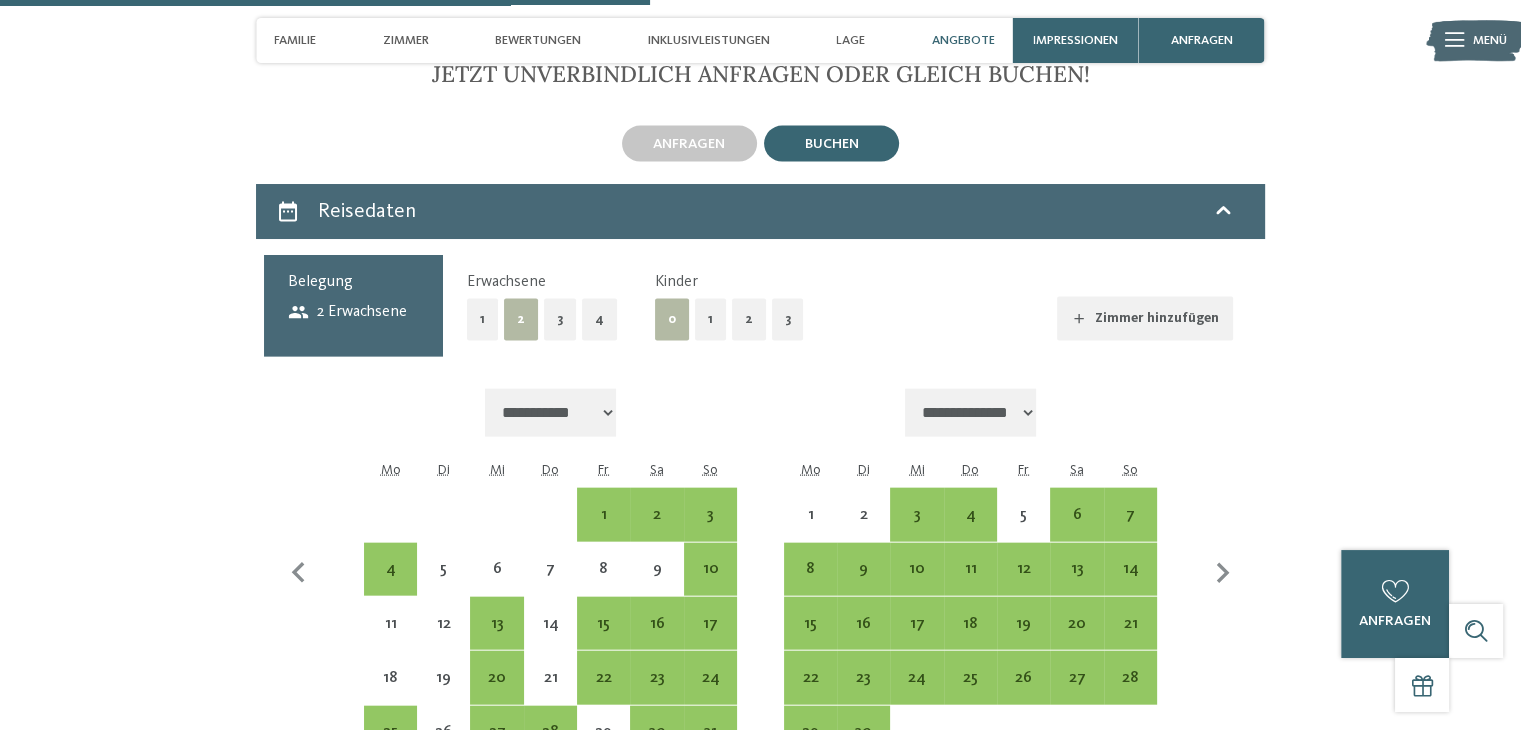 click on "2" at bounding box center [749, 319] 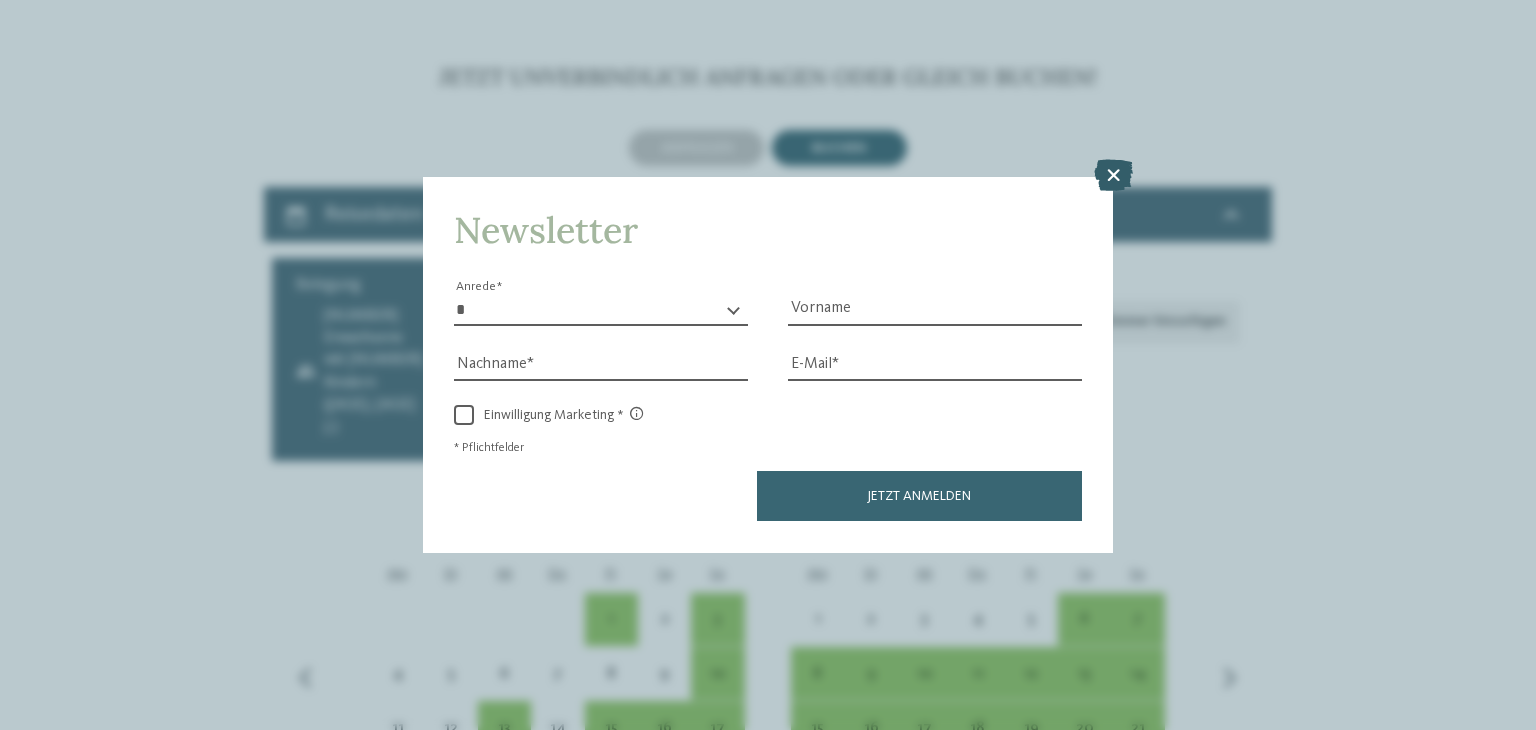 click at bounding box center [1113, 176] 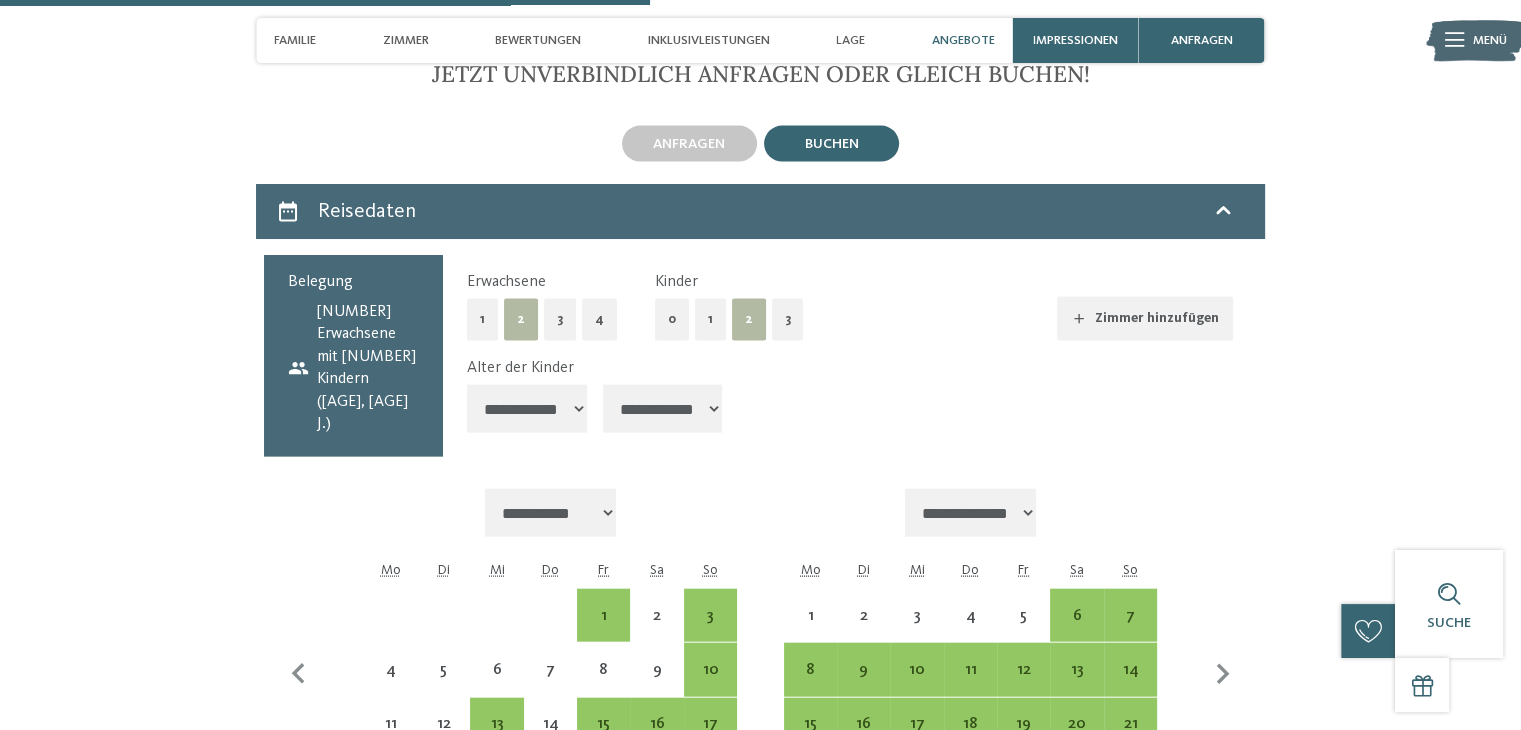 click on "**********" at bounding box center [527, 409] 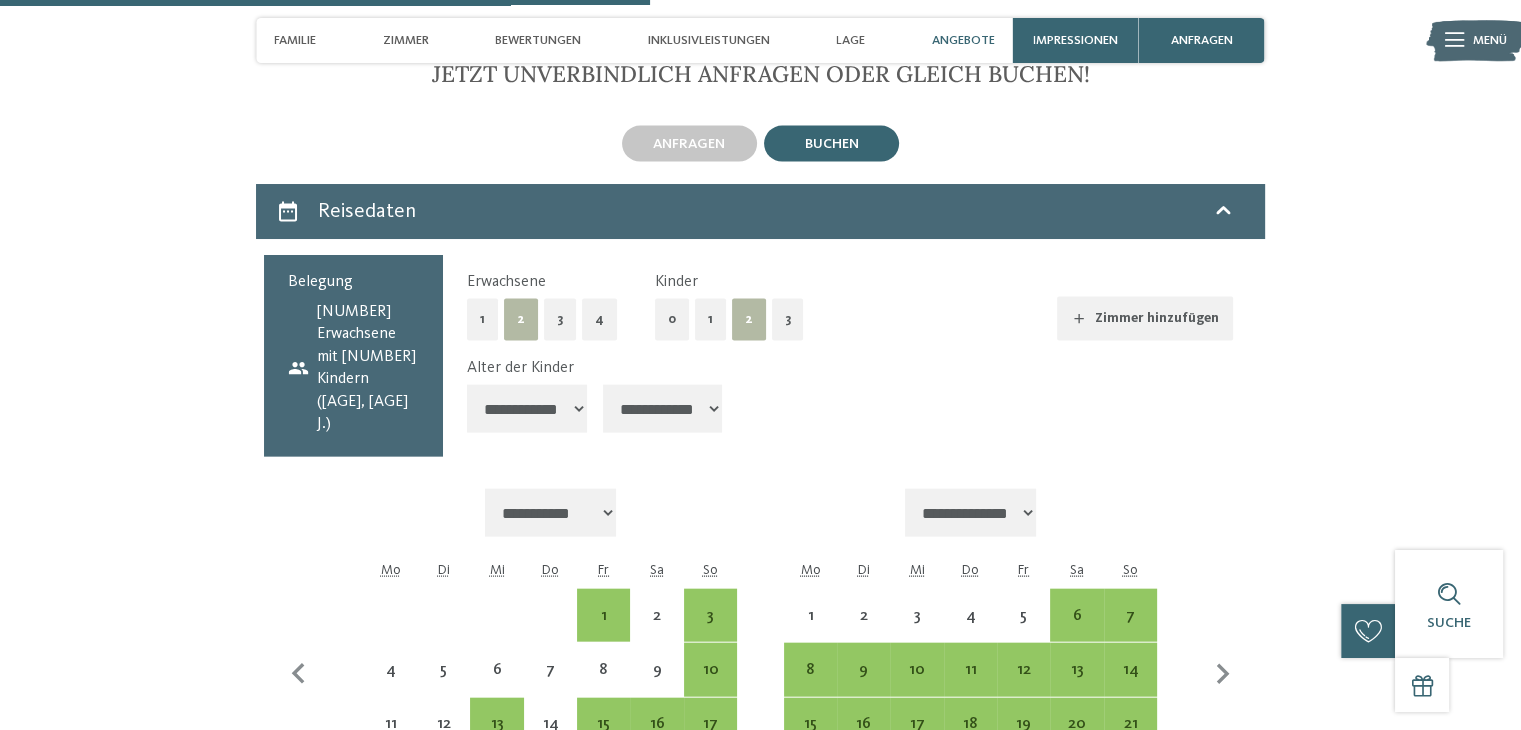 select on "*" 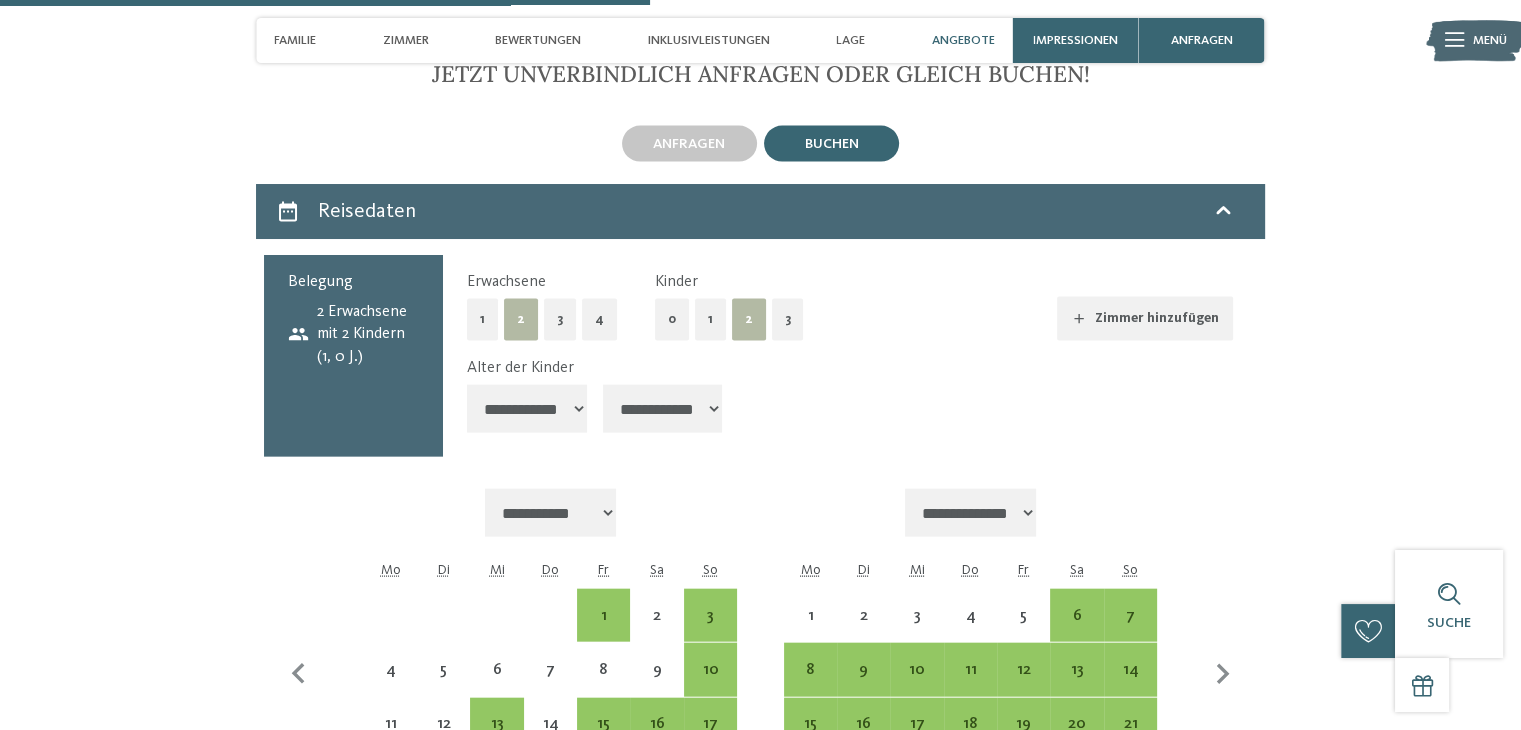 drag, startPoint x: 705, startPoint y: 443, endPoint x: 704, endPoint y: 431, distance: 12.0415945 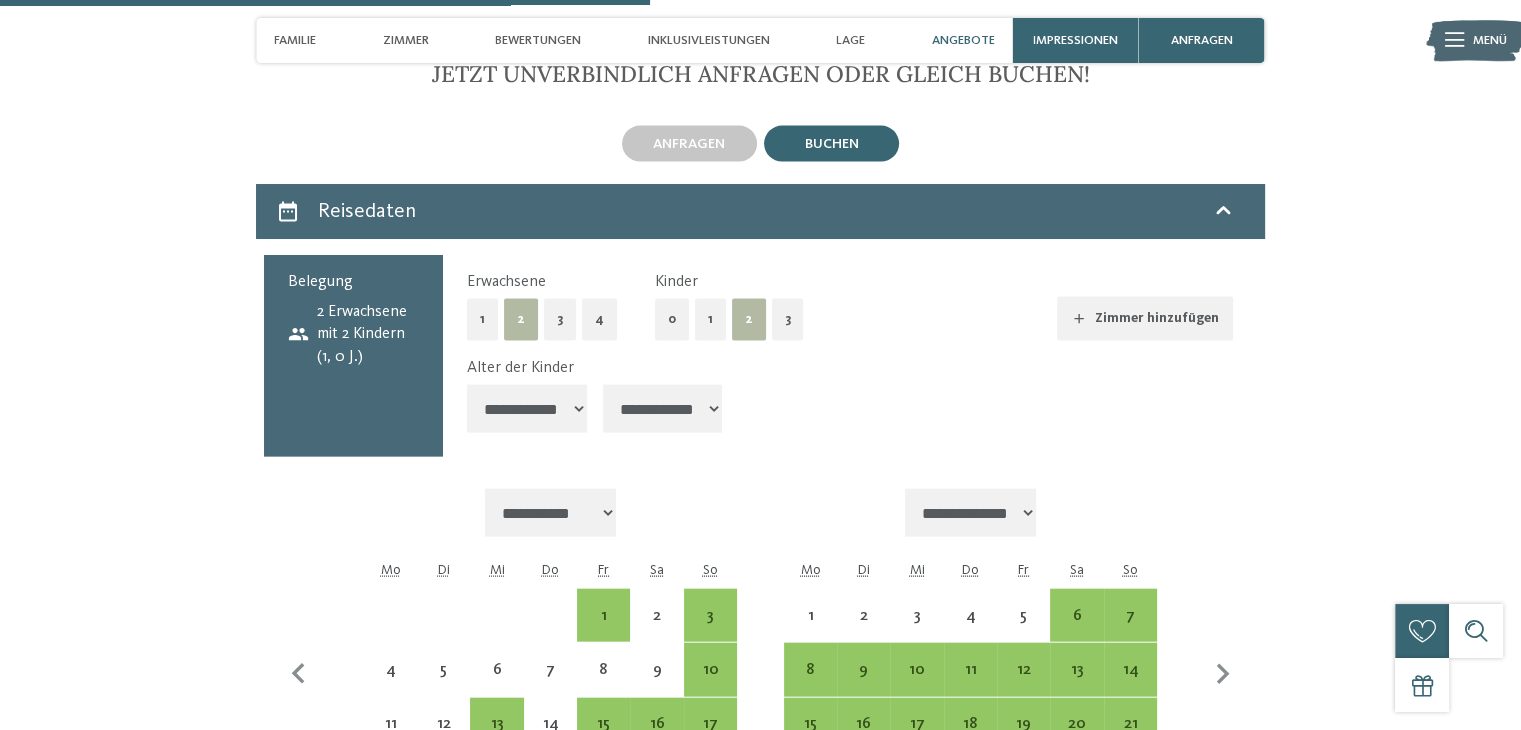 select on "*" 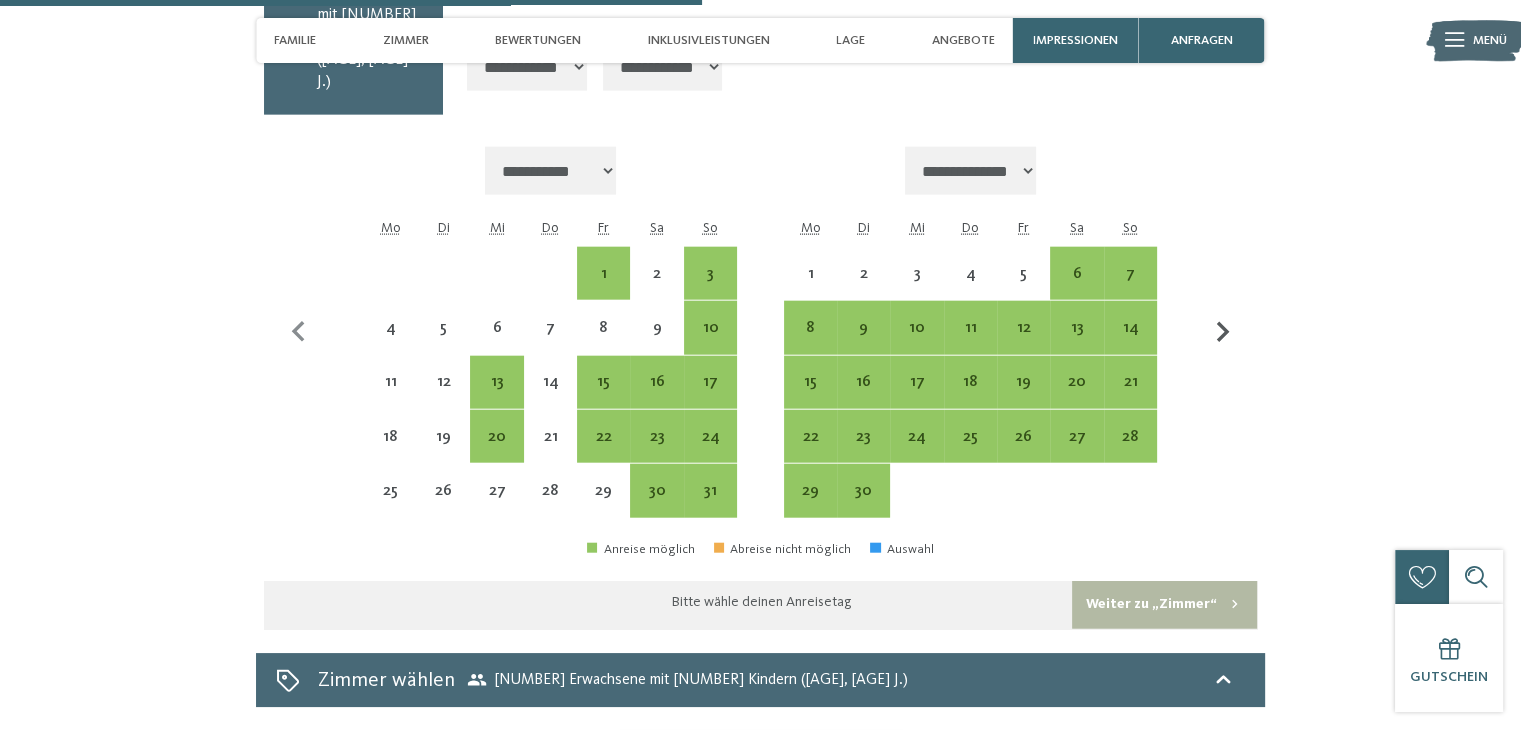 scroll, scrollTop: 4800, scrollLeft: 0, axis: vertical 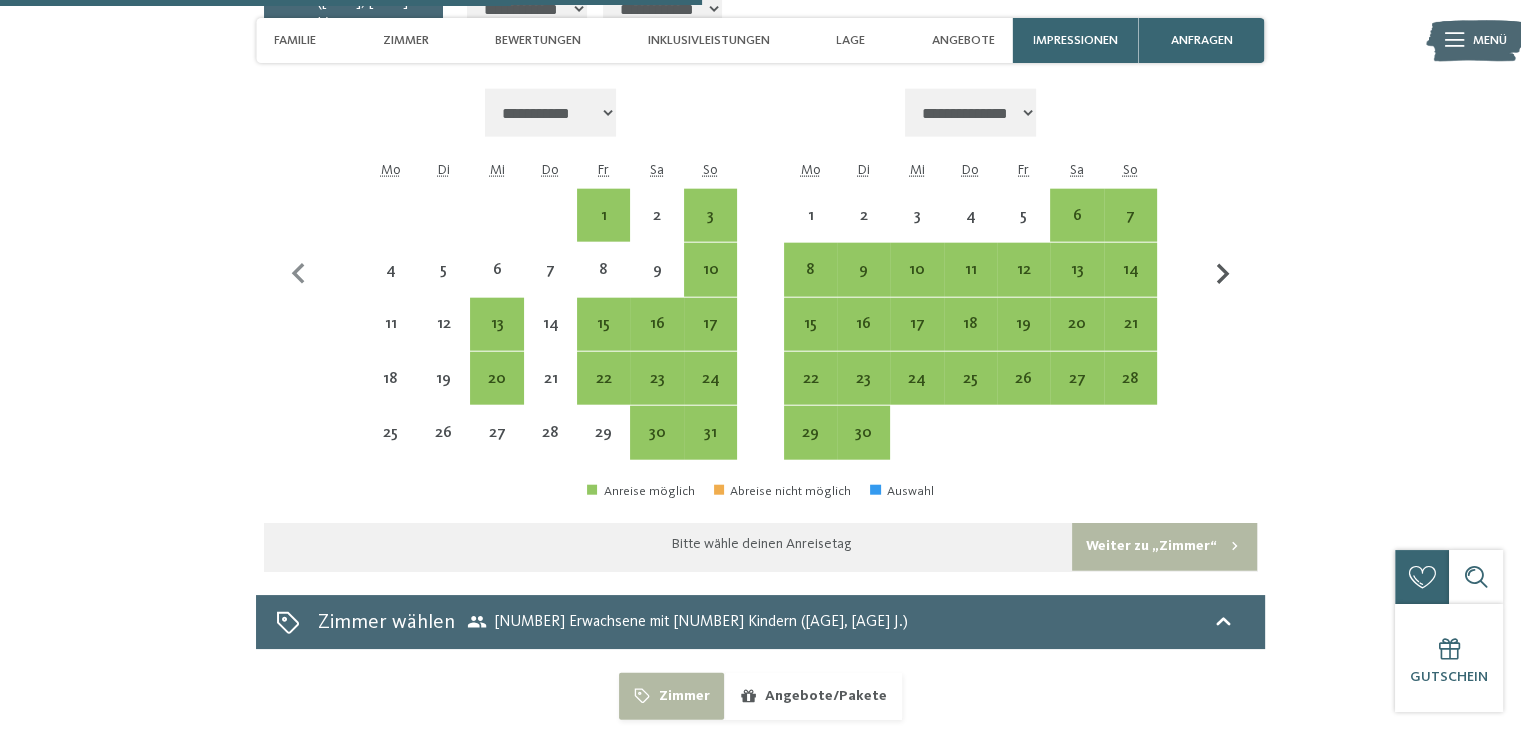 click 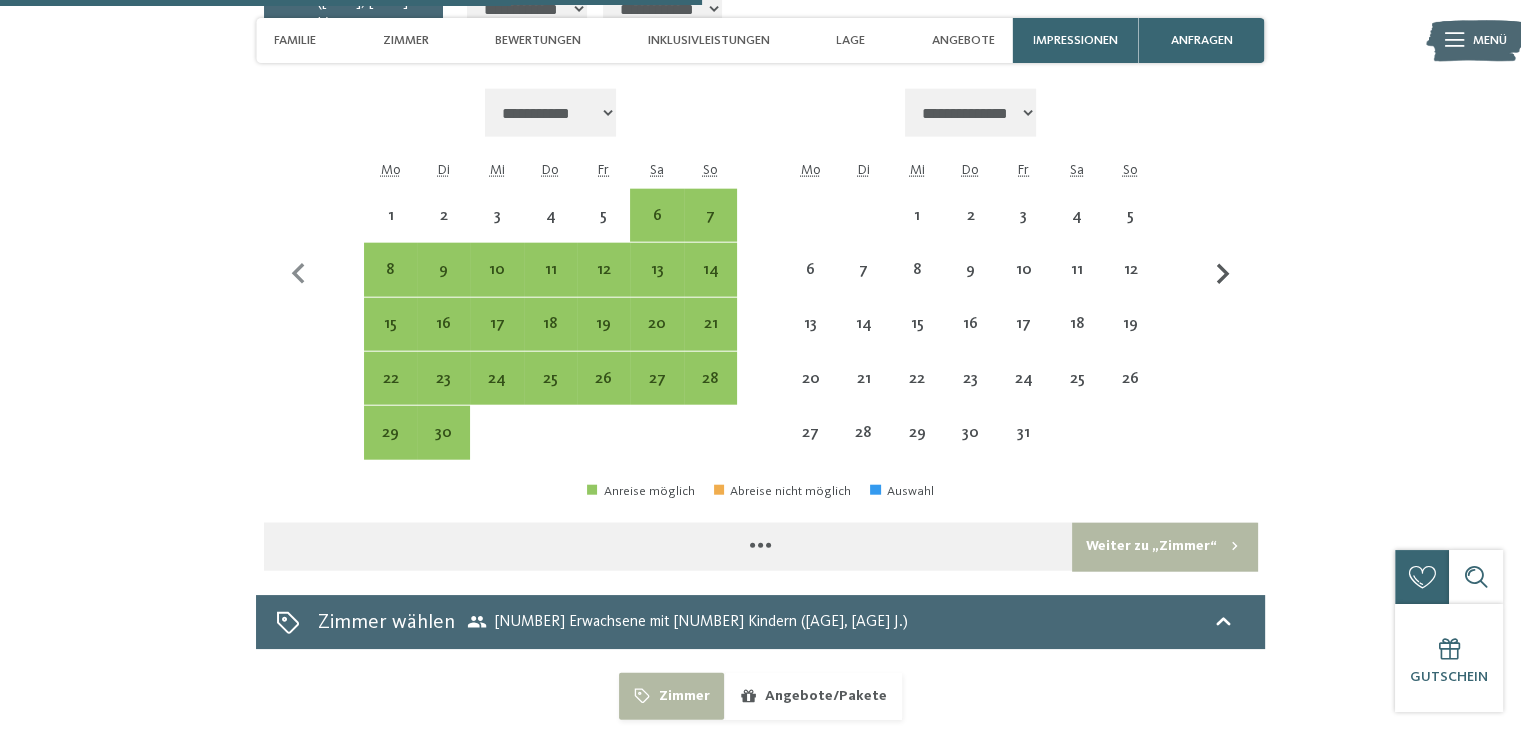 select on "**********" 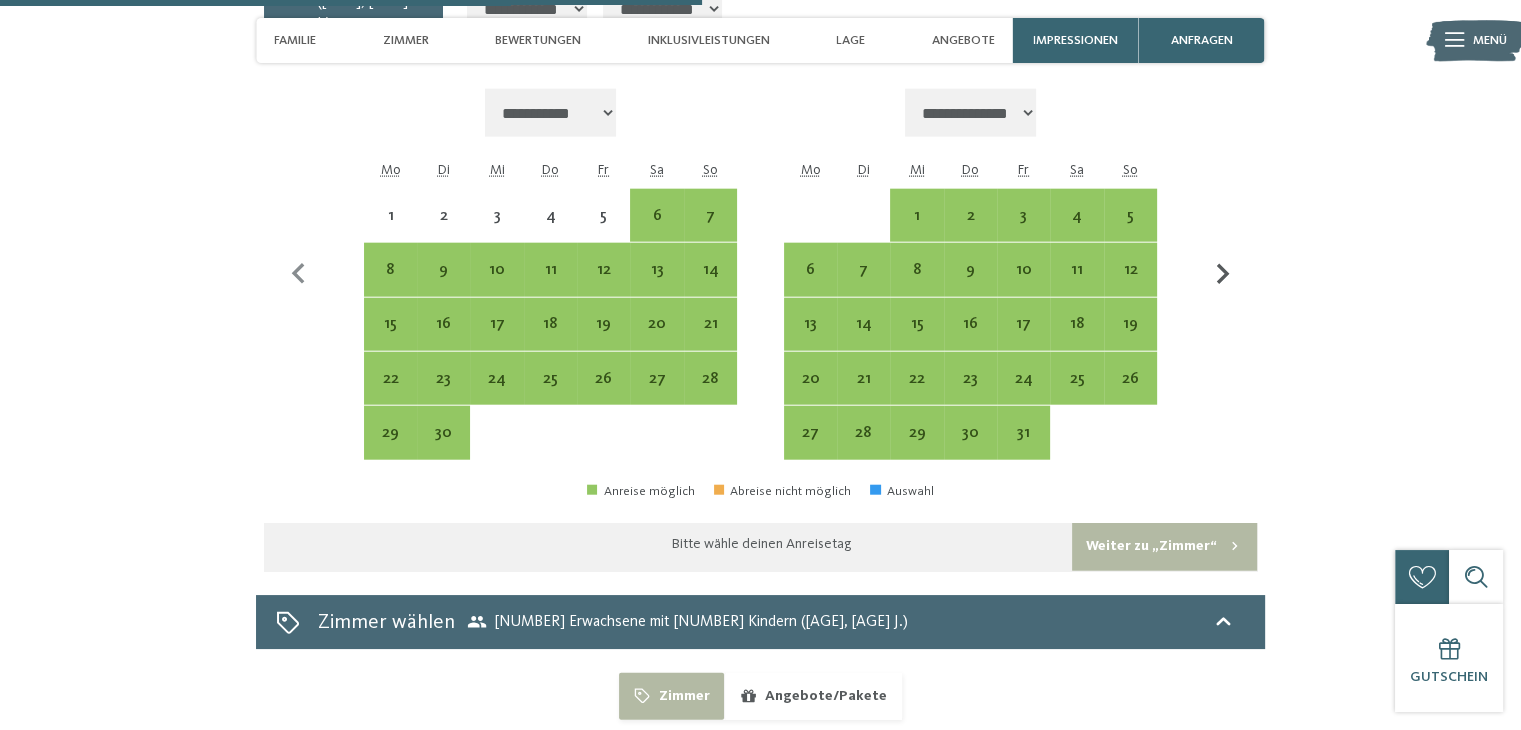 click 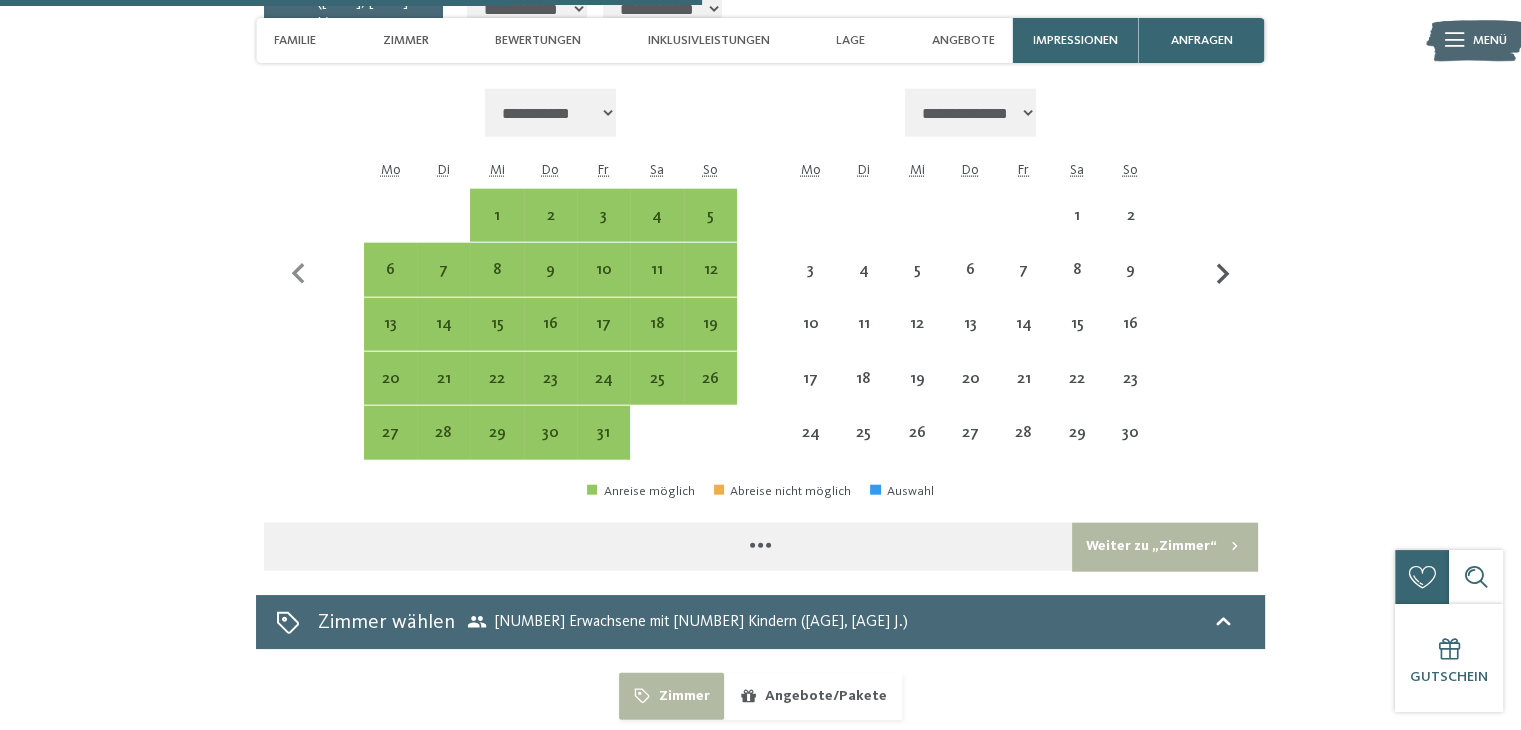 select on "**********" 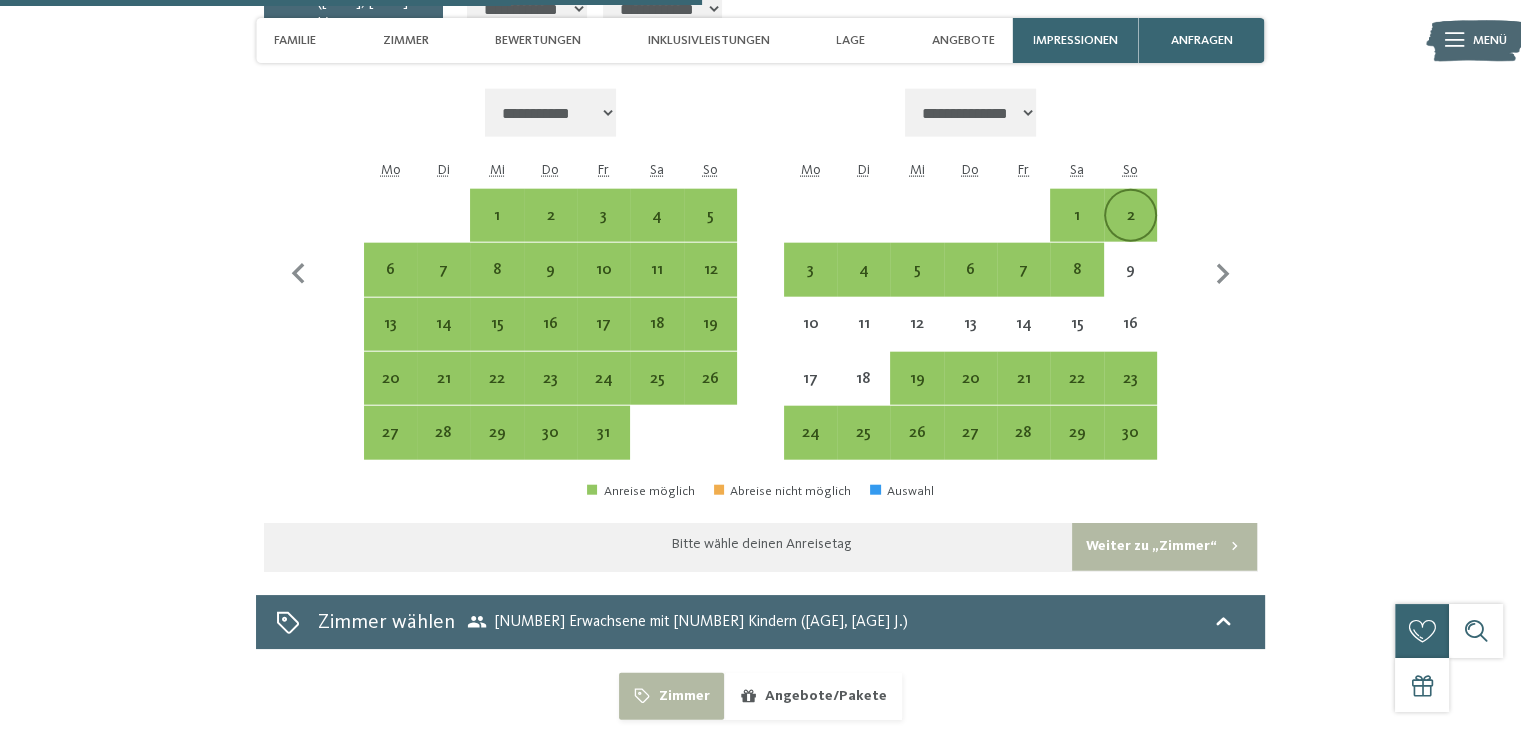click on "2" at bounding box center [1130, 232] 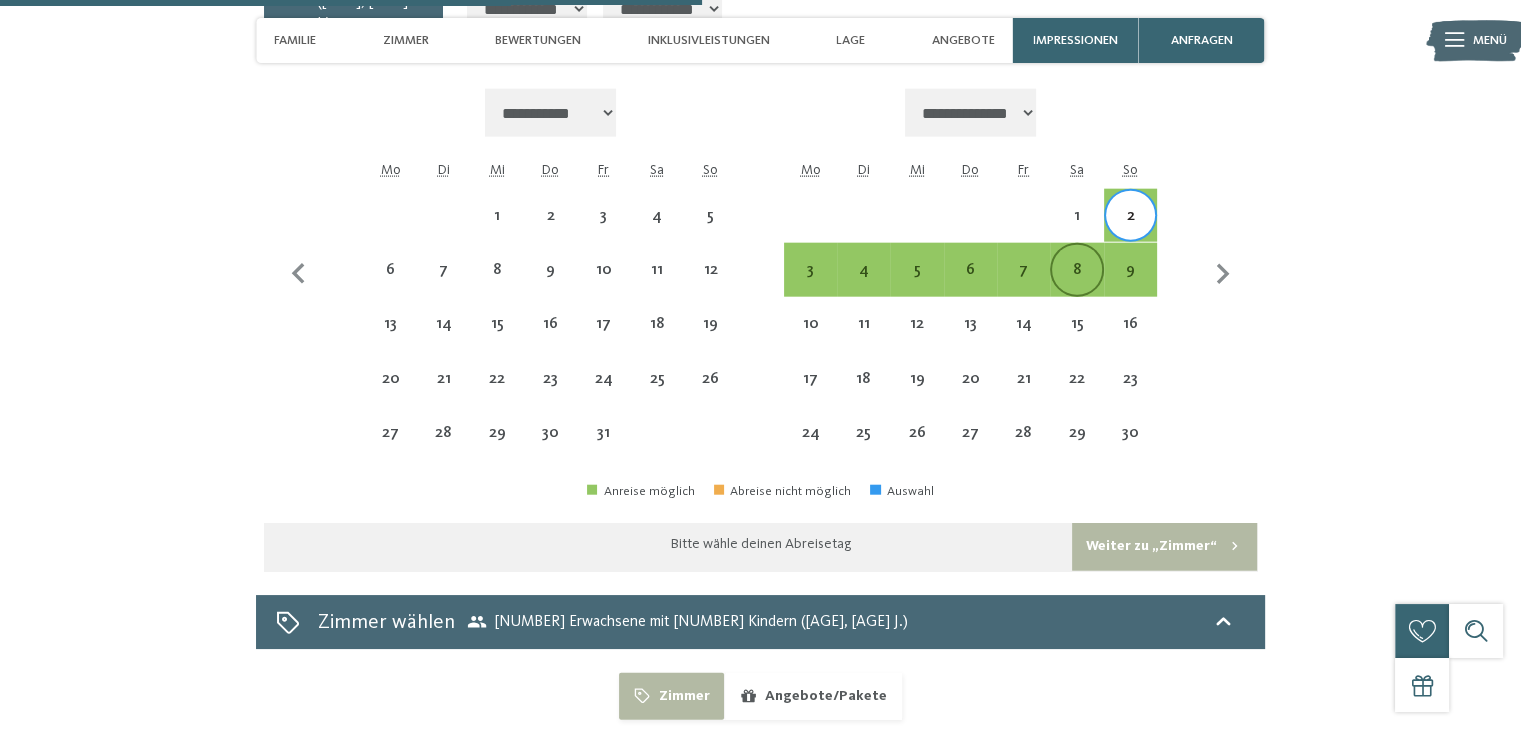 click on "8" at bounding box center (1076, 286) 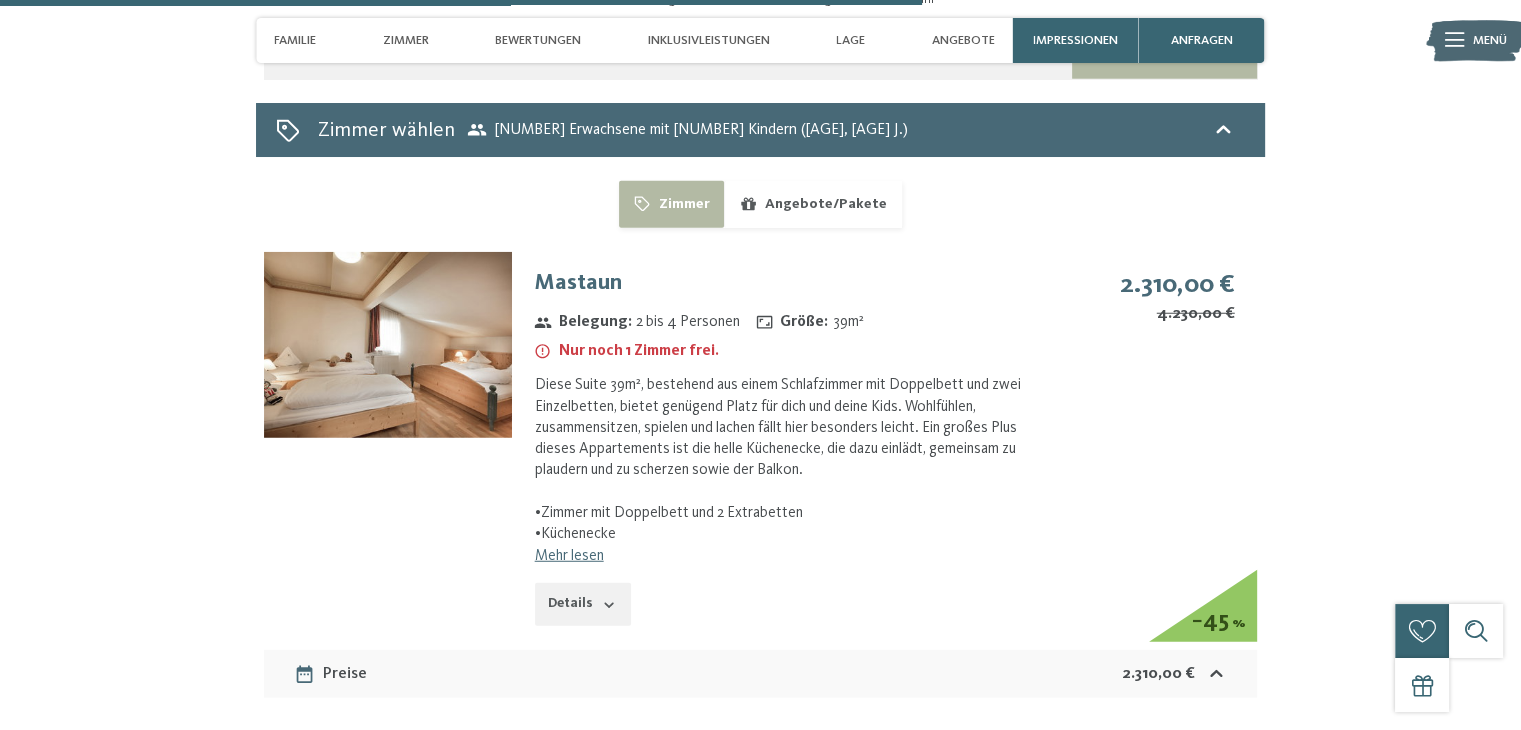 scroll, scrollTop: 5300, scrollLeft: 0, axis: vertical 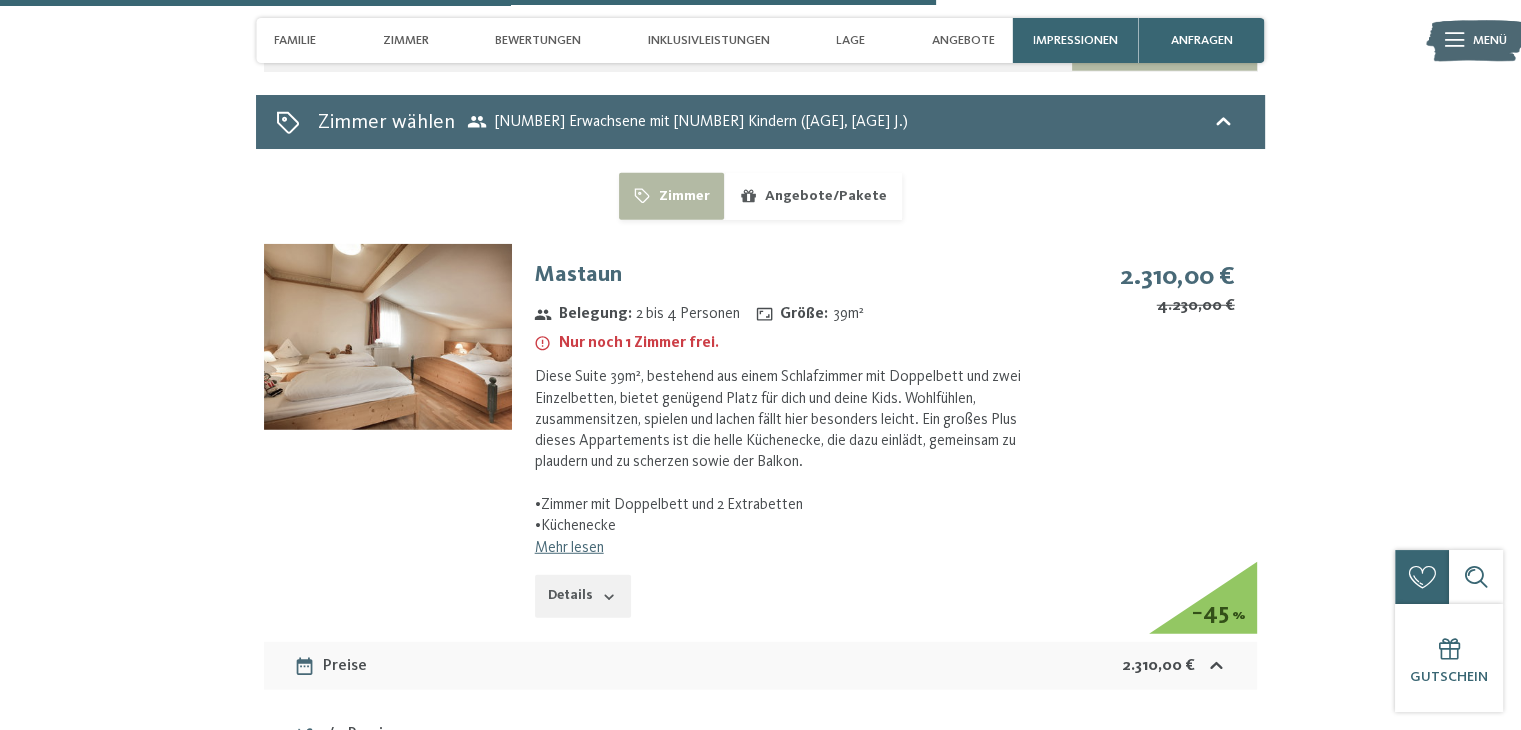 click on "Mehr lesen" at bounding box center [569, 548] 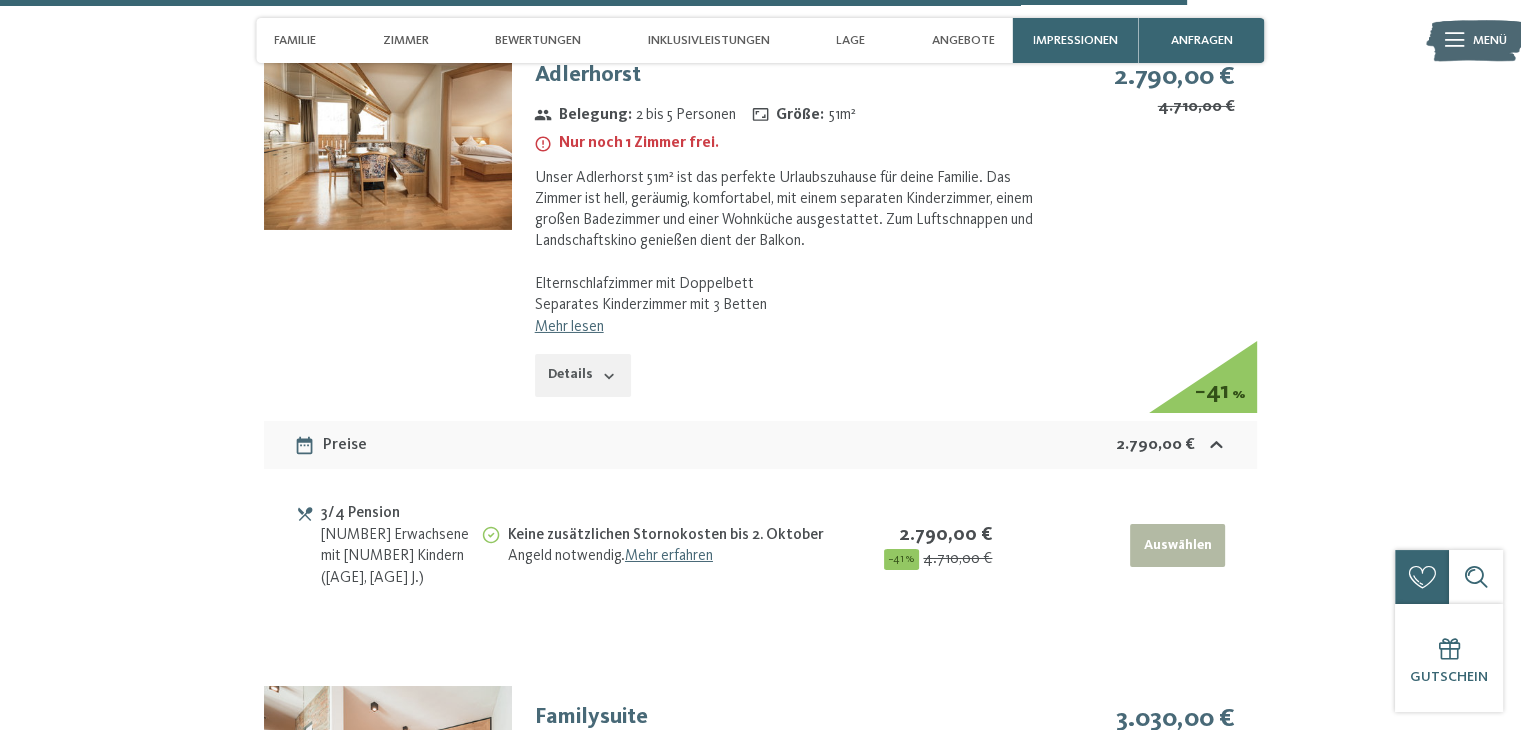 scroll, scrollTop: 6800, scrollLeft: 0, axis: vertical 